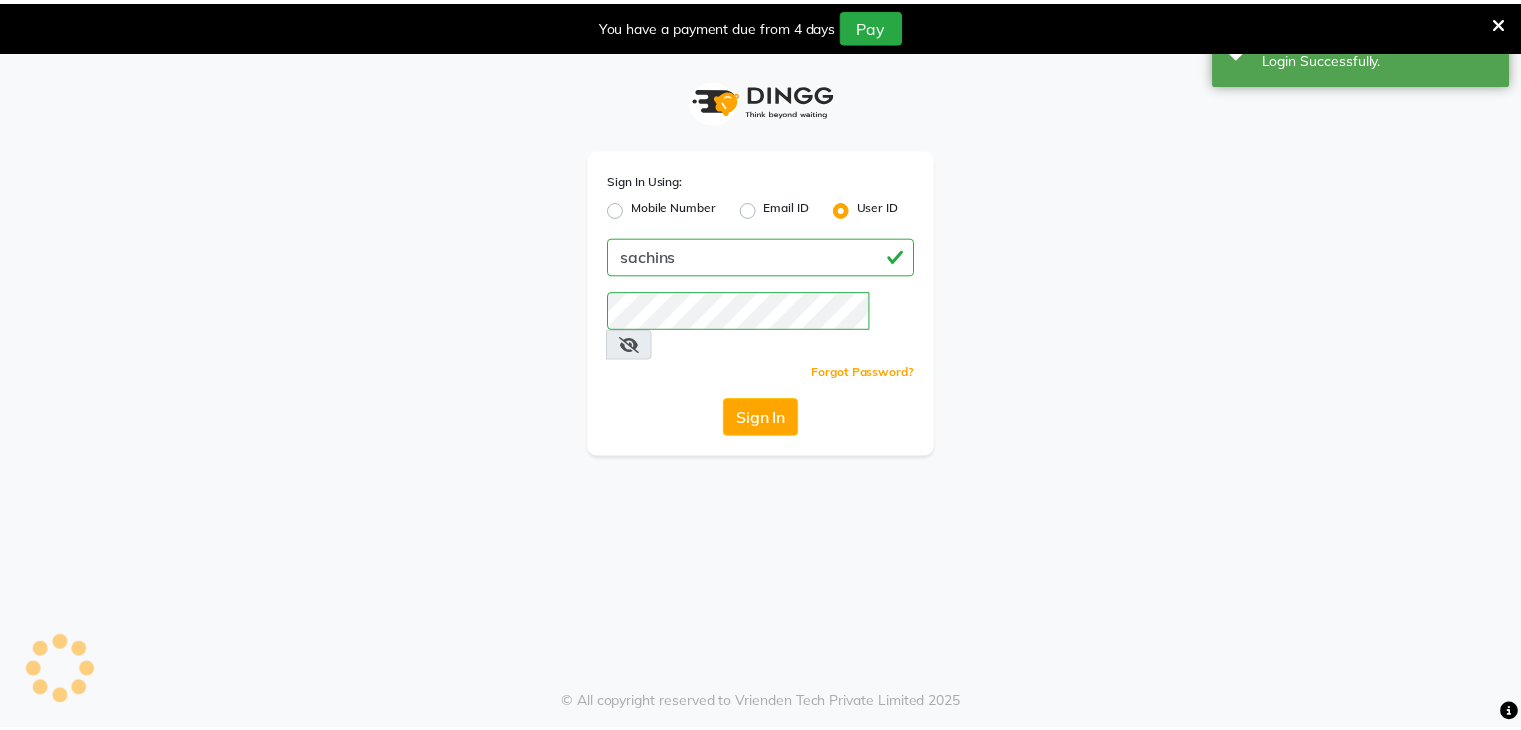 scroll, scrollTop: 0, scrollLeft: 0, axis: both 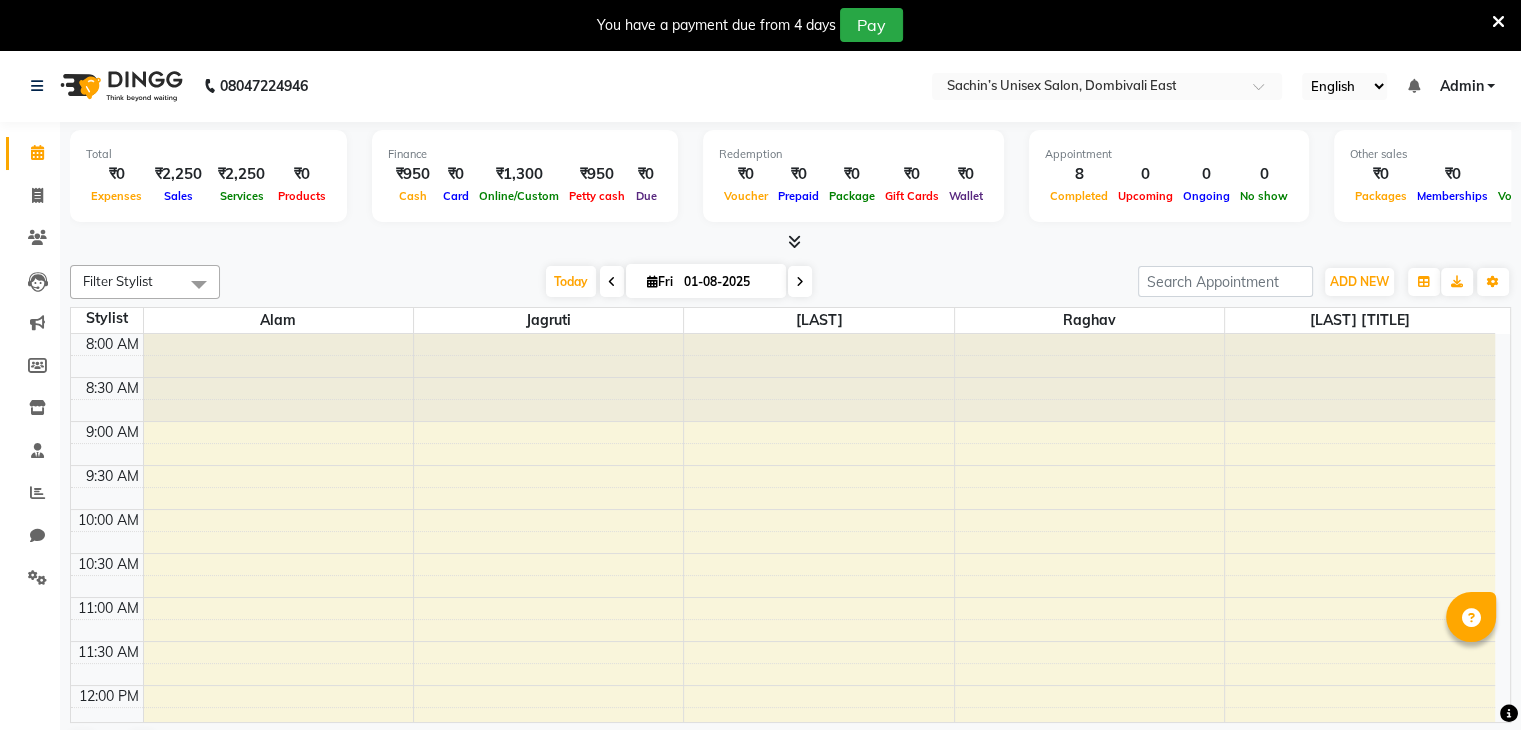 click at bounding box center [1498, 22] 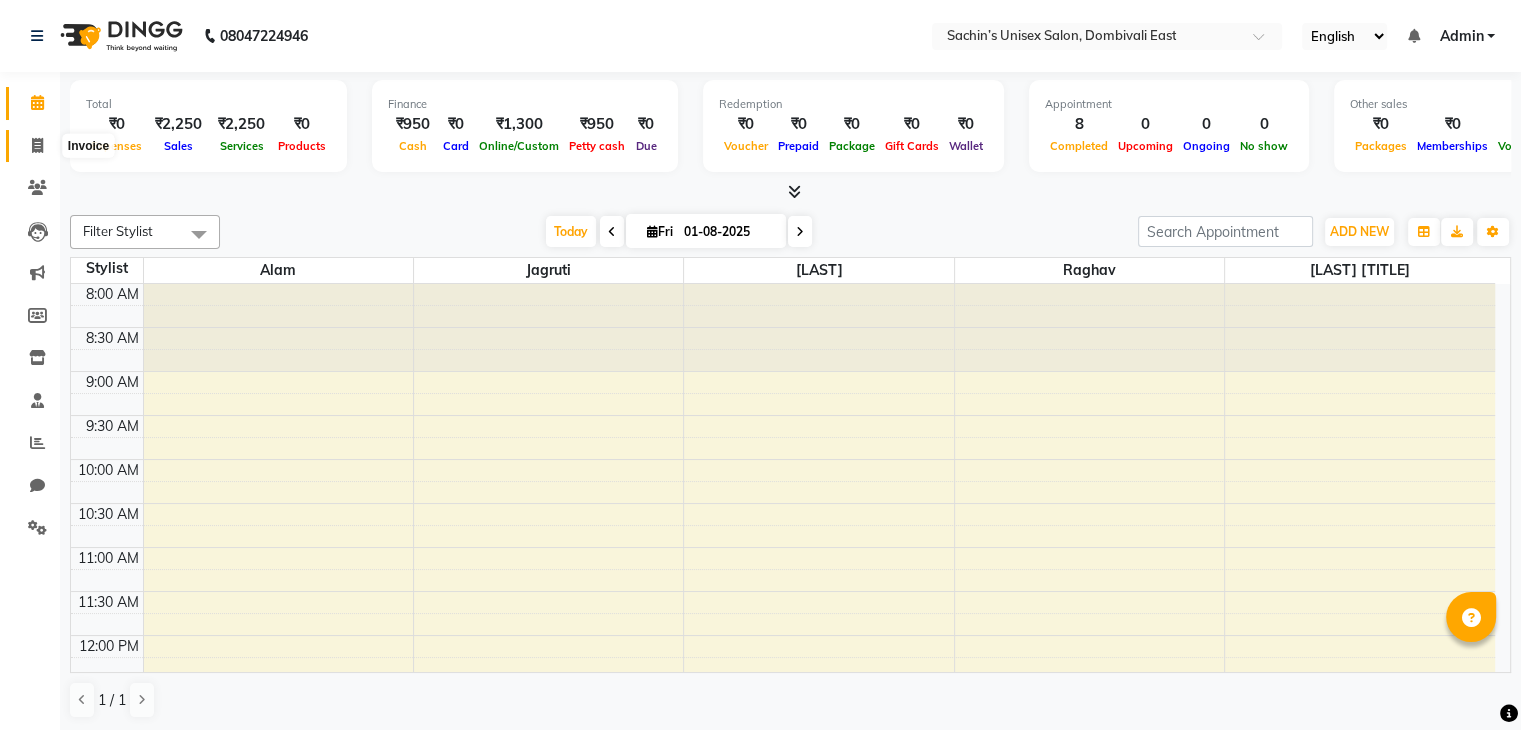 click 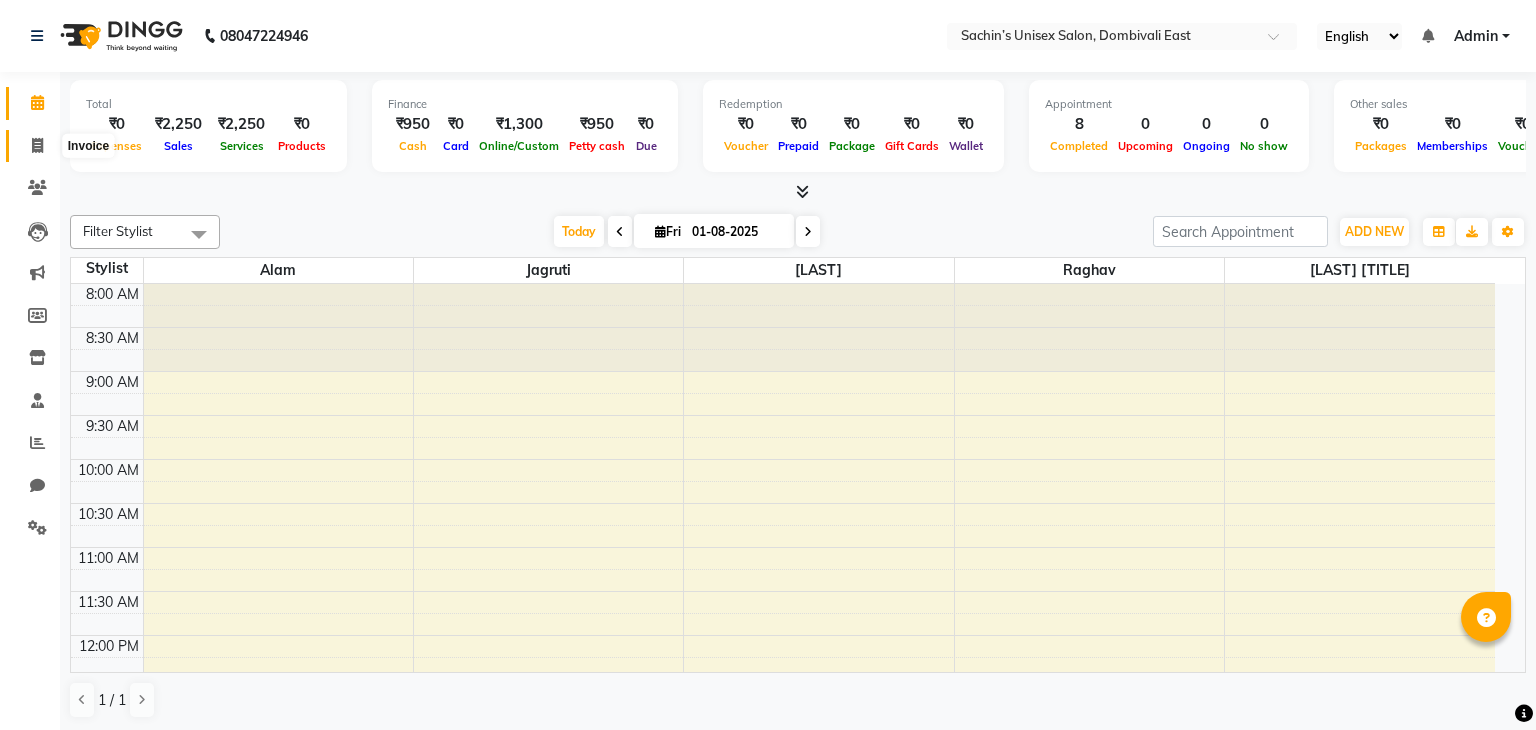 select on "service" 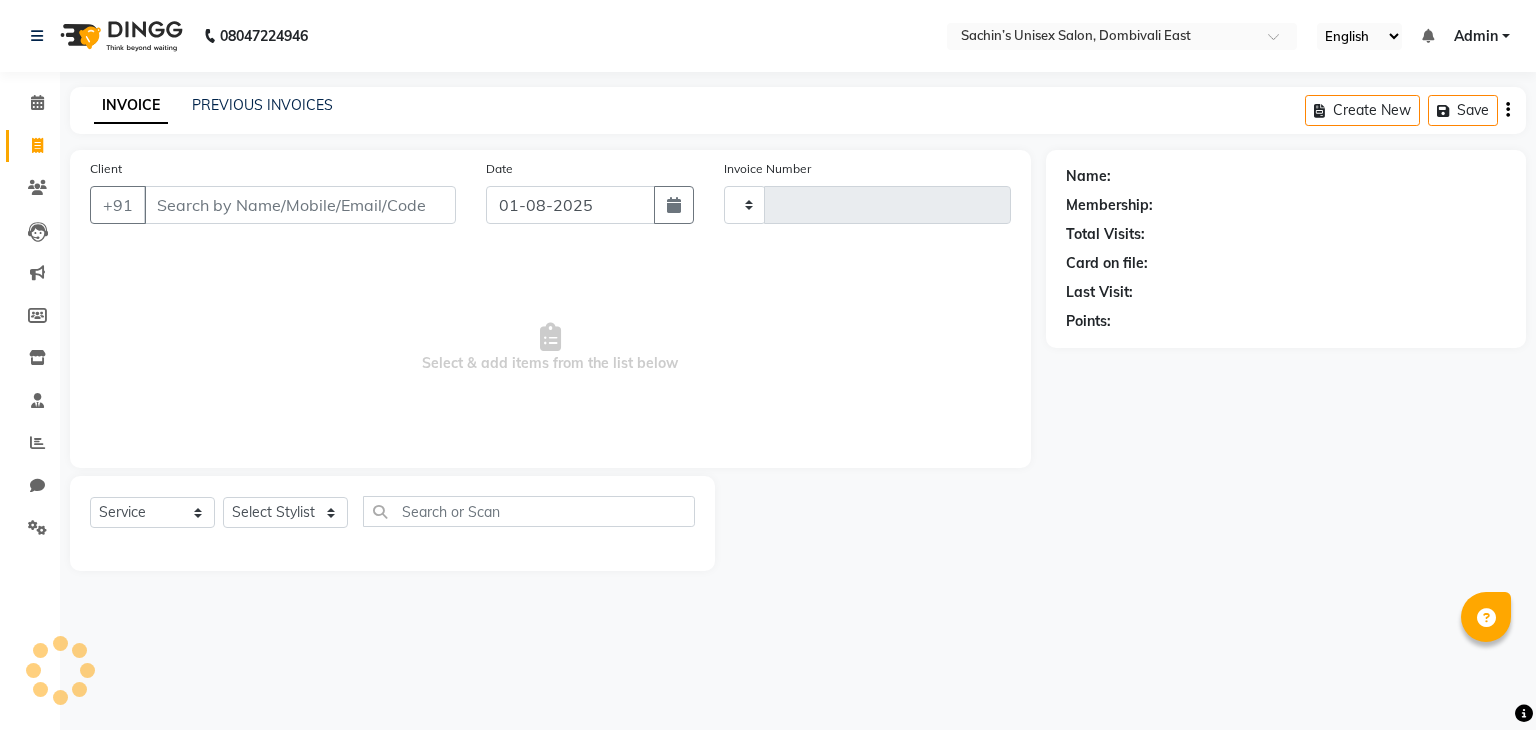 type on "0009" 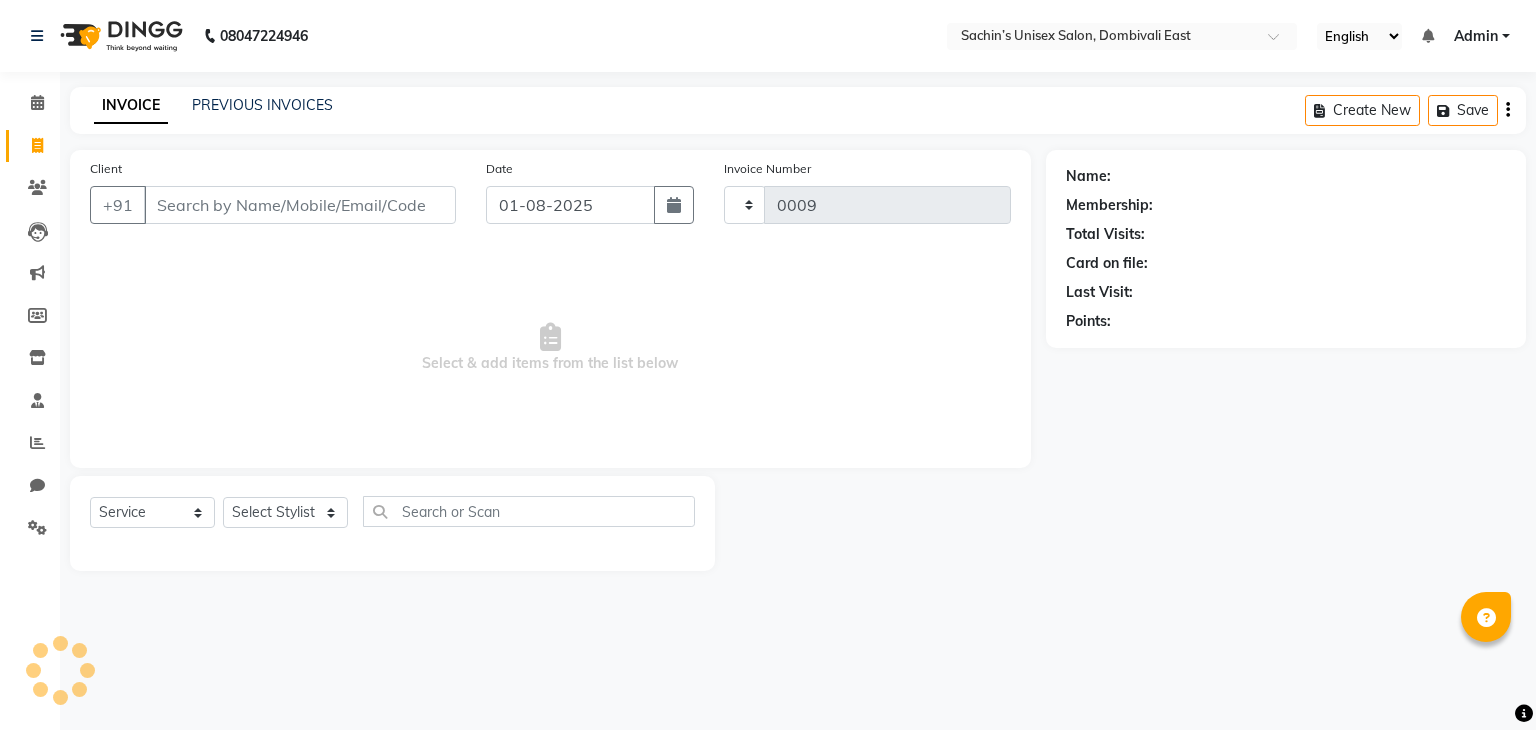 select on "8637" 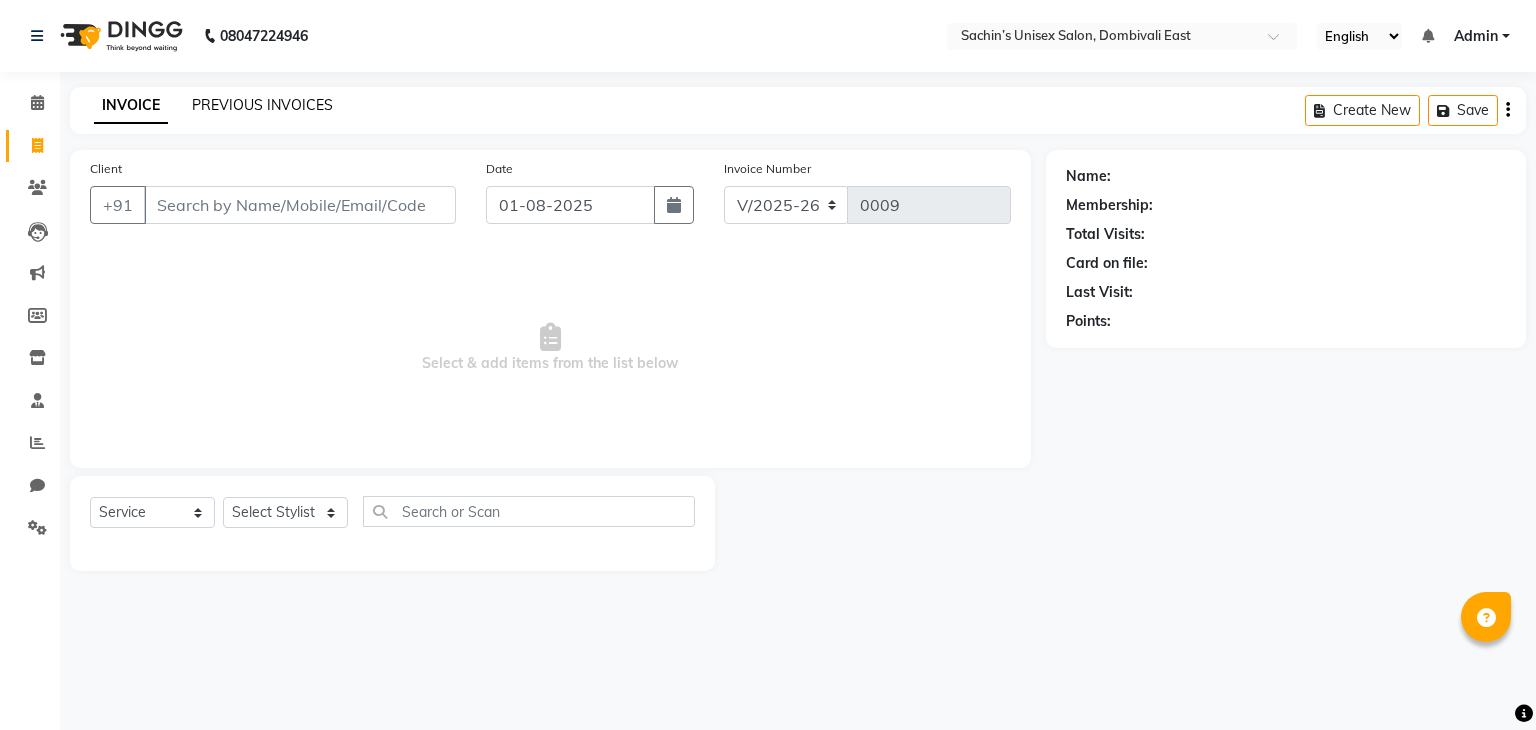 click on "PREVIOUS INVOICES" 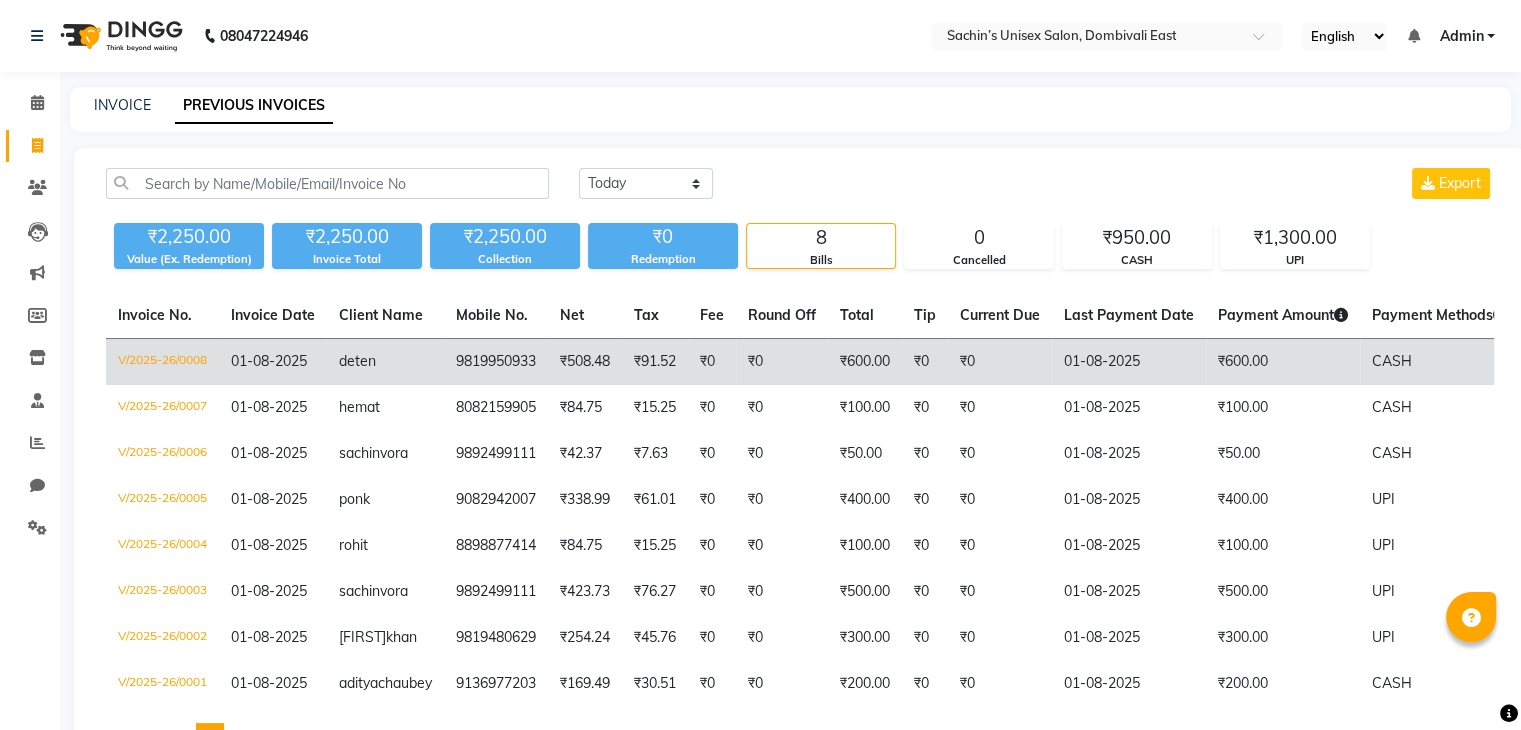 click on "9819950933" 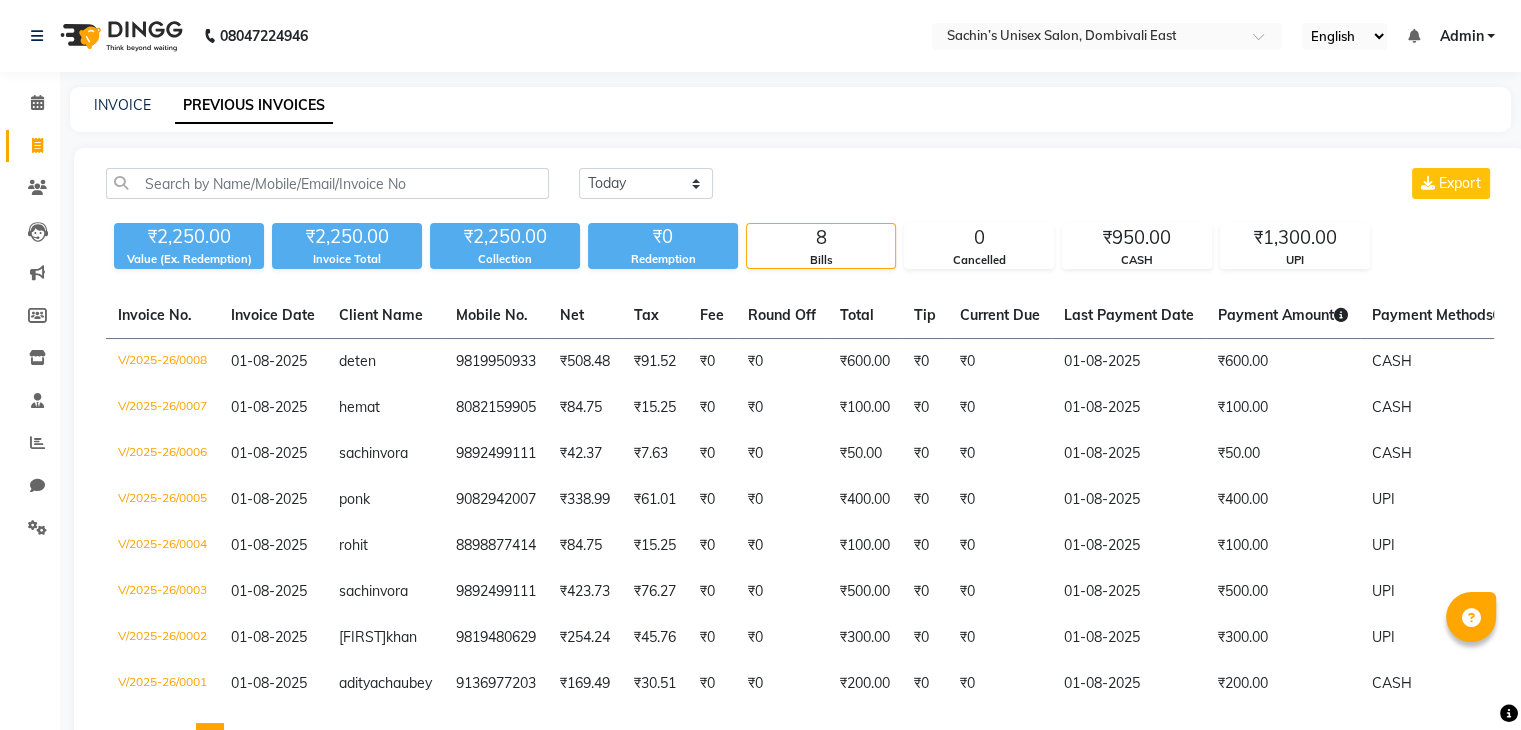 click on "Admin" at bounding box center [1461, 36] 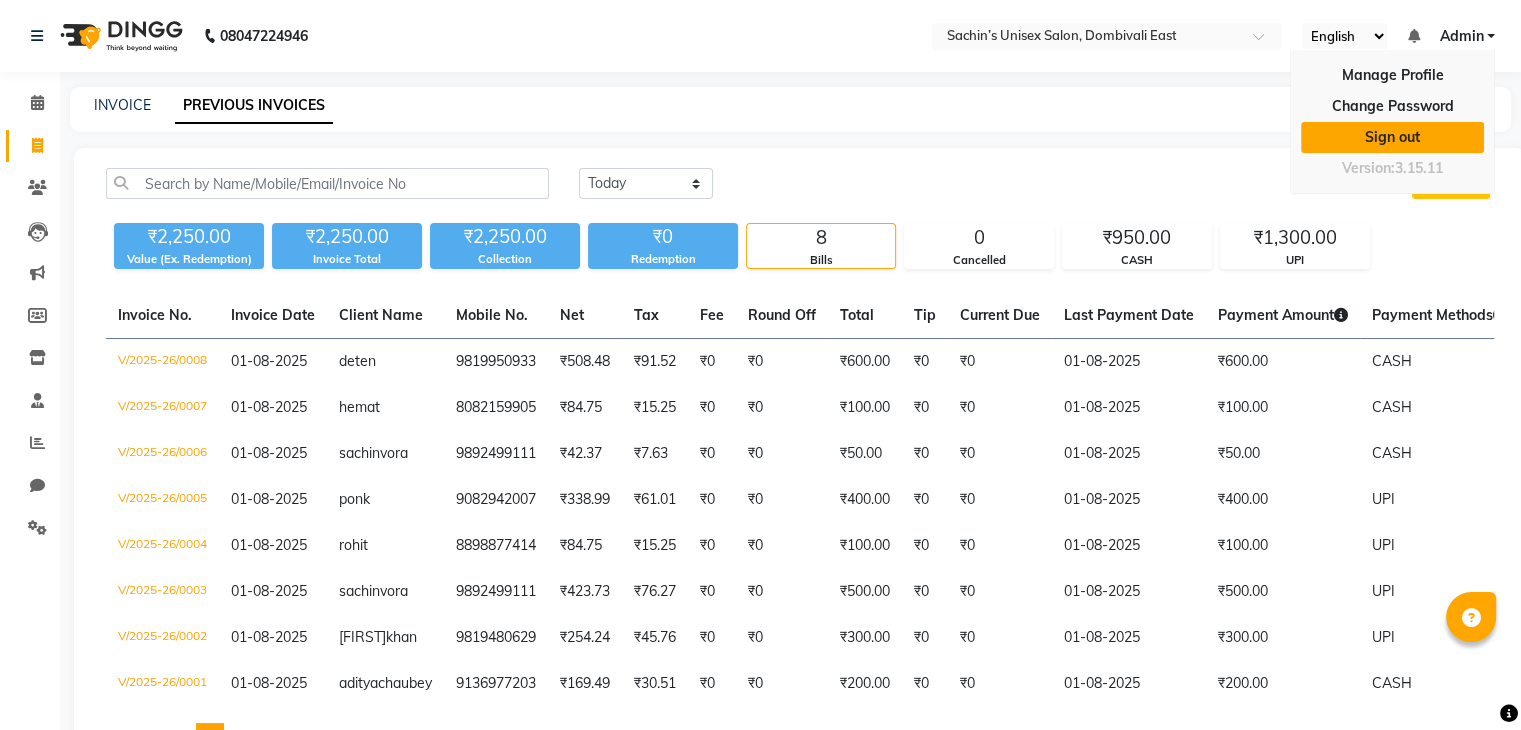 click on "Sign out" at bounding box center (1392, 137) 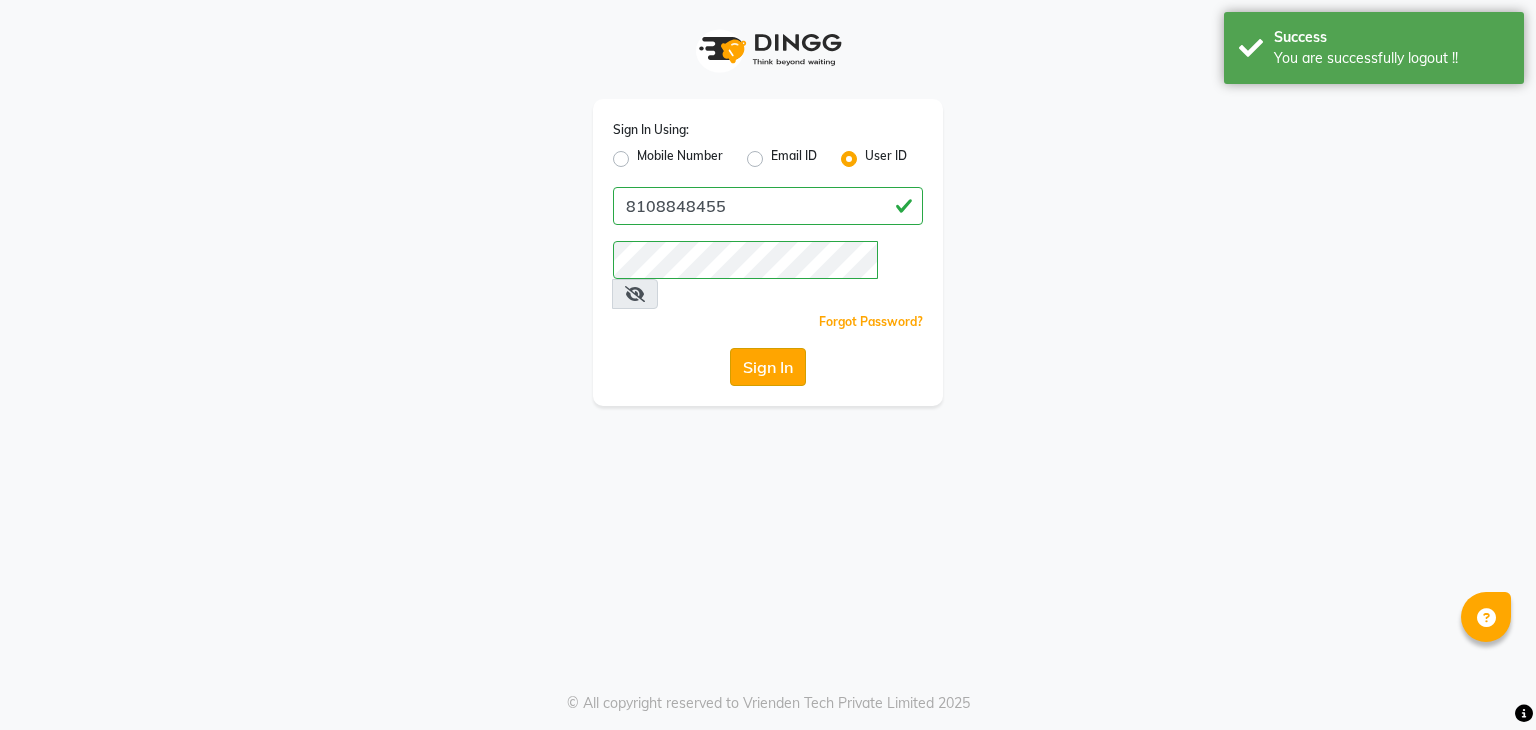 click on "Sign In" 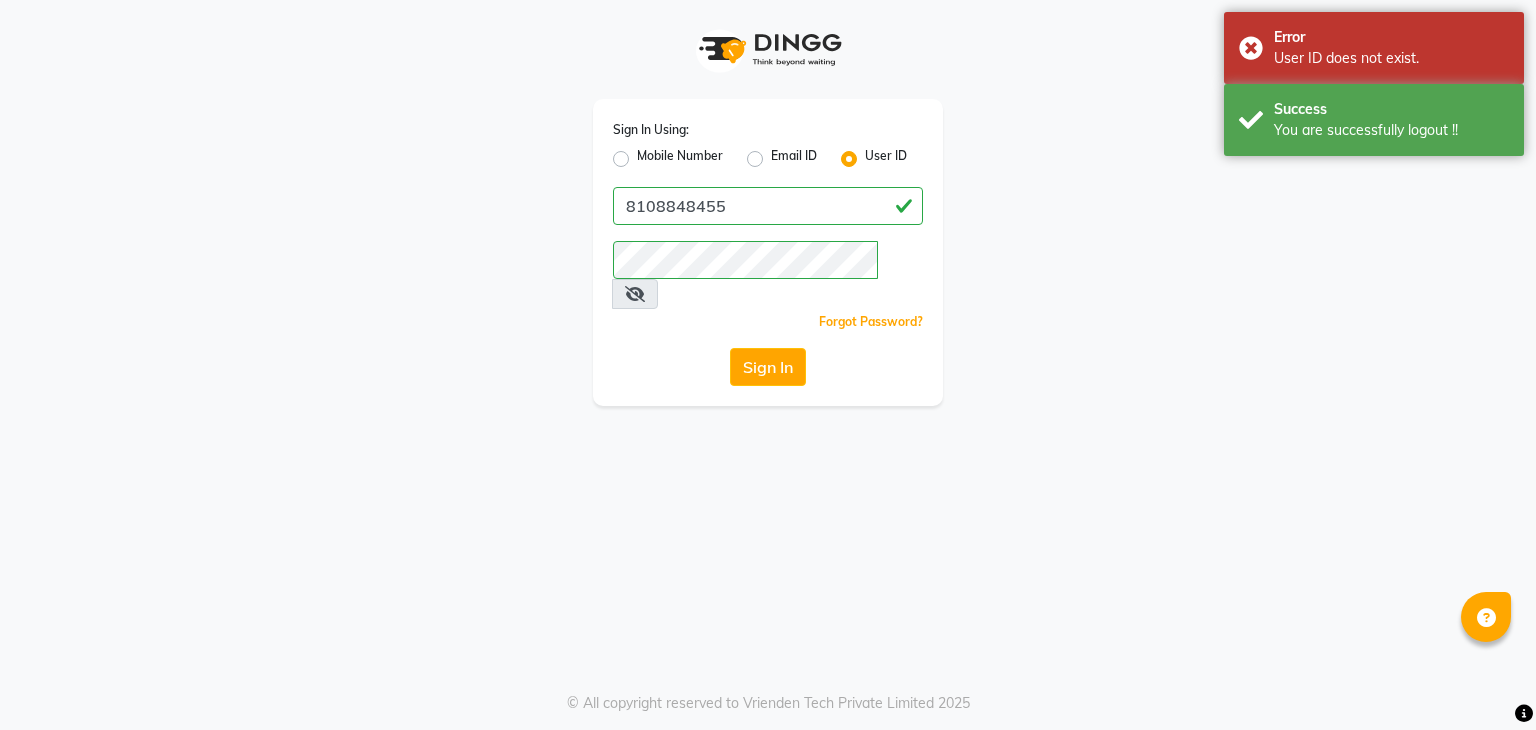 click on "Mobile Number" 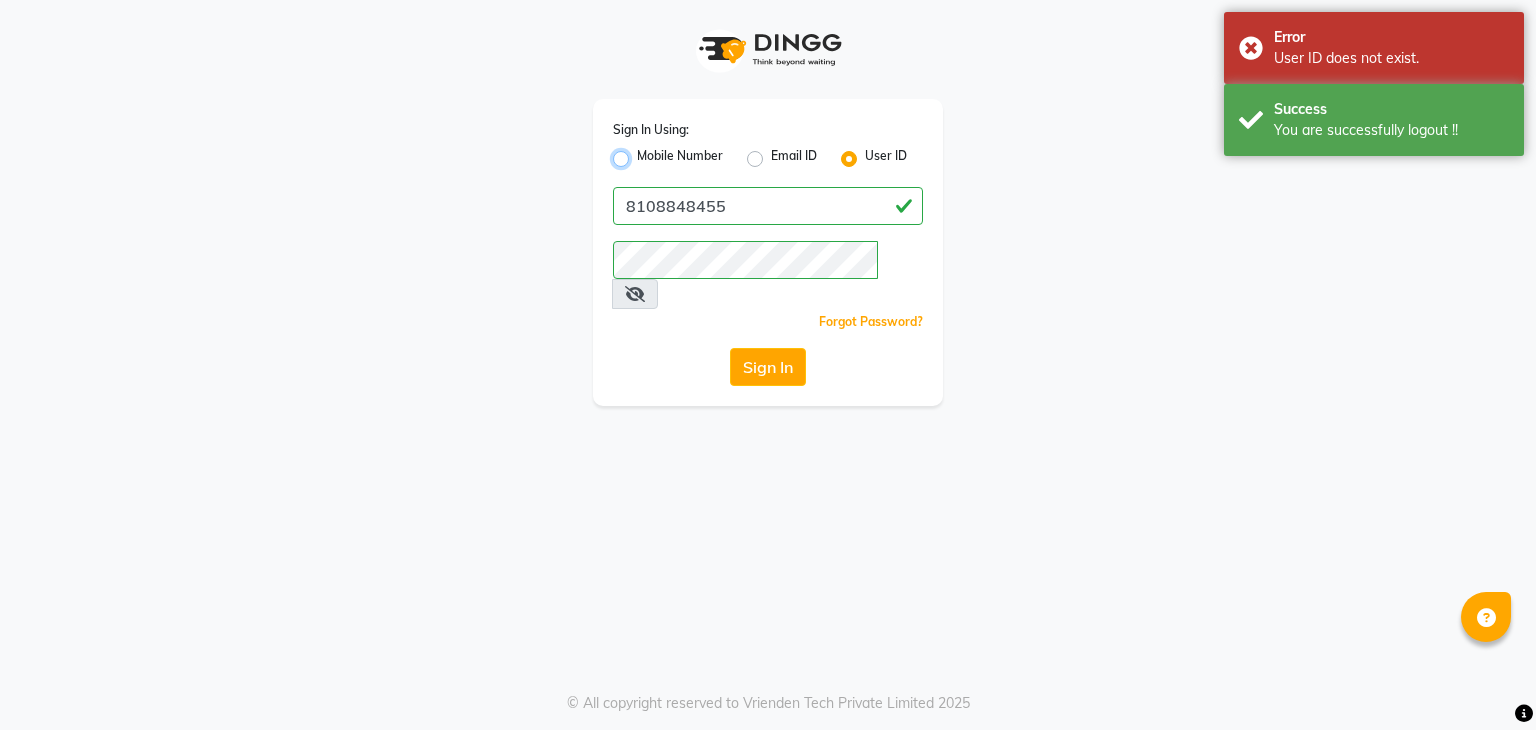 click on "Mobile Number" at bounding box center [643, 153] 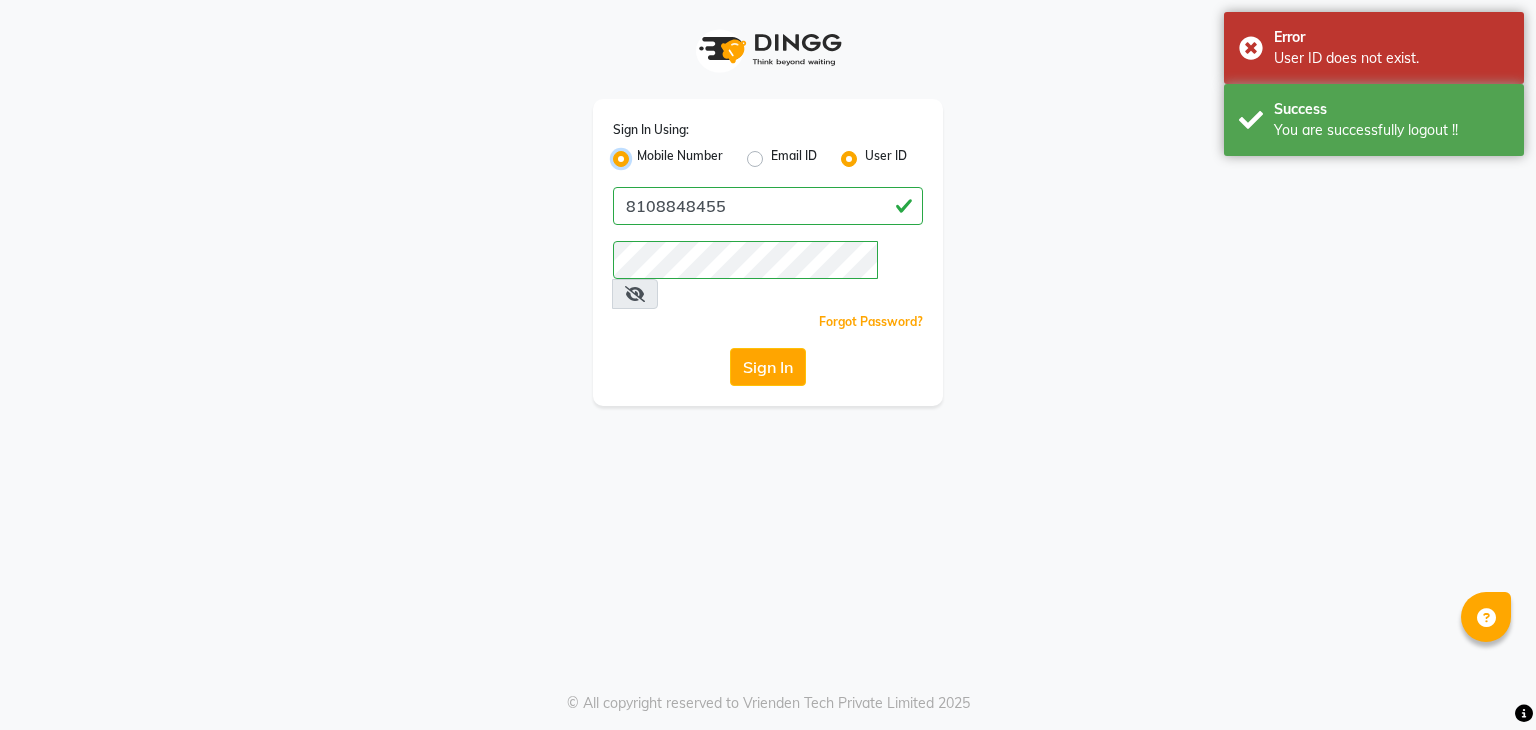 radio on "false" 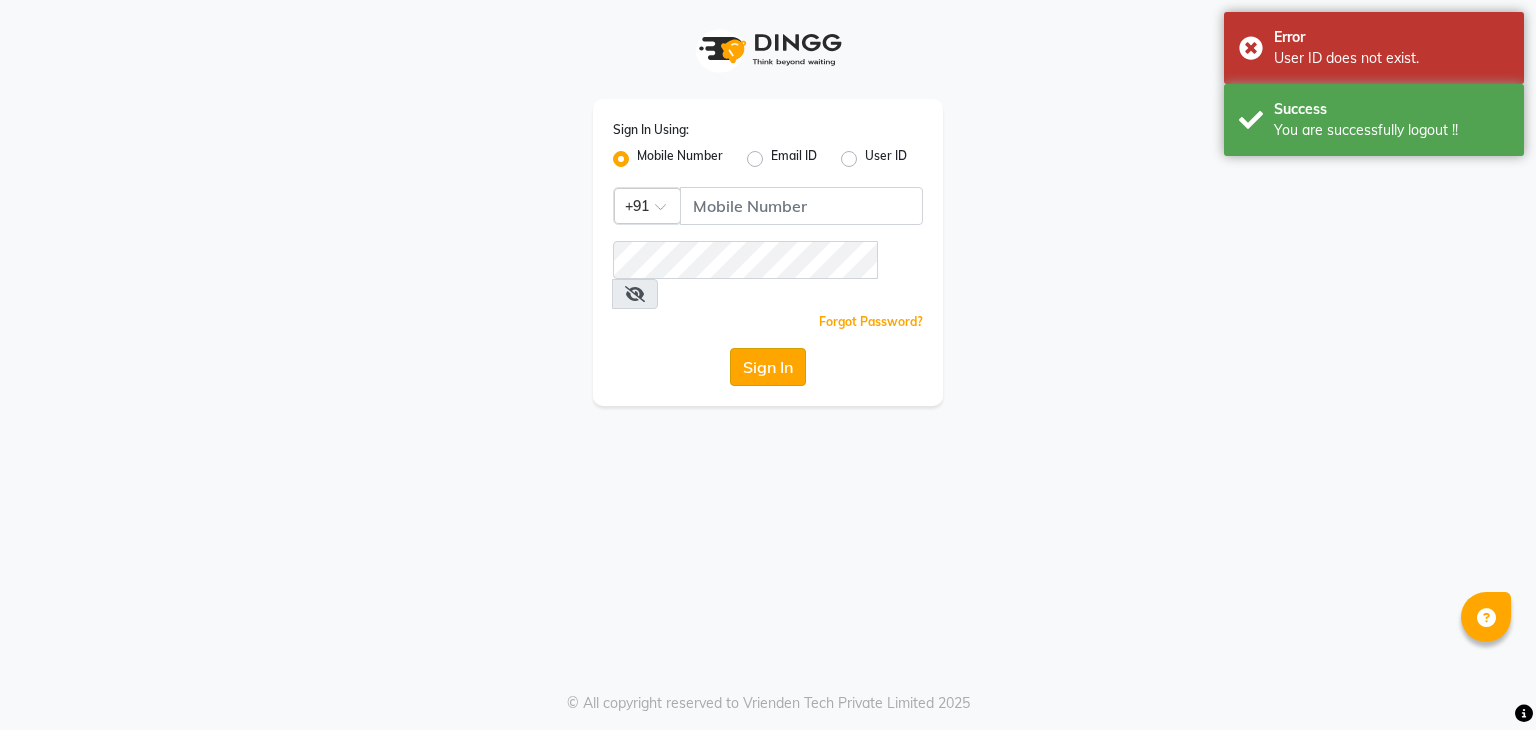 click on "Sign In" 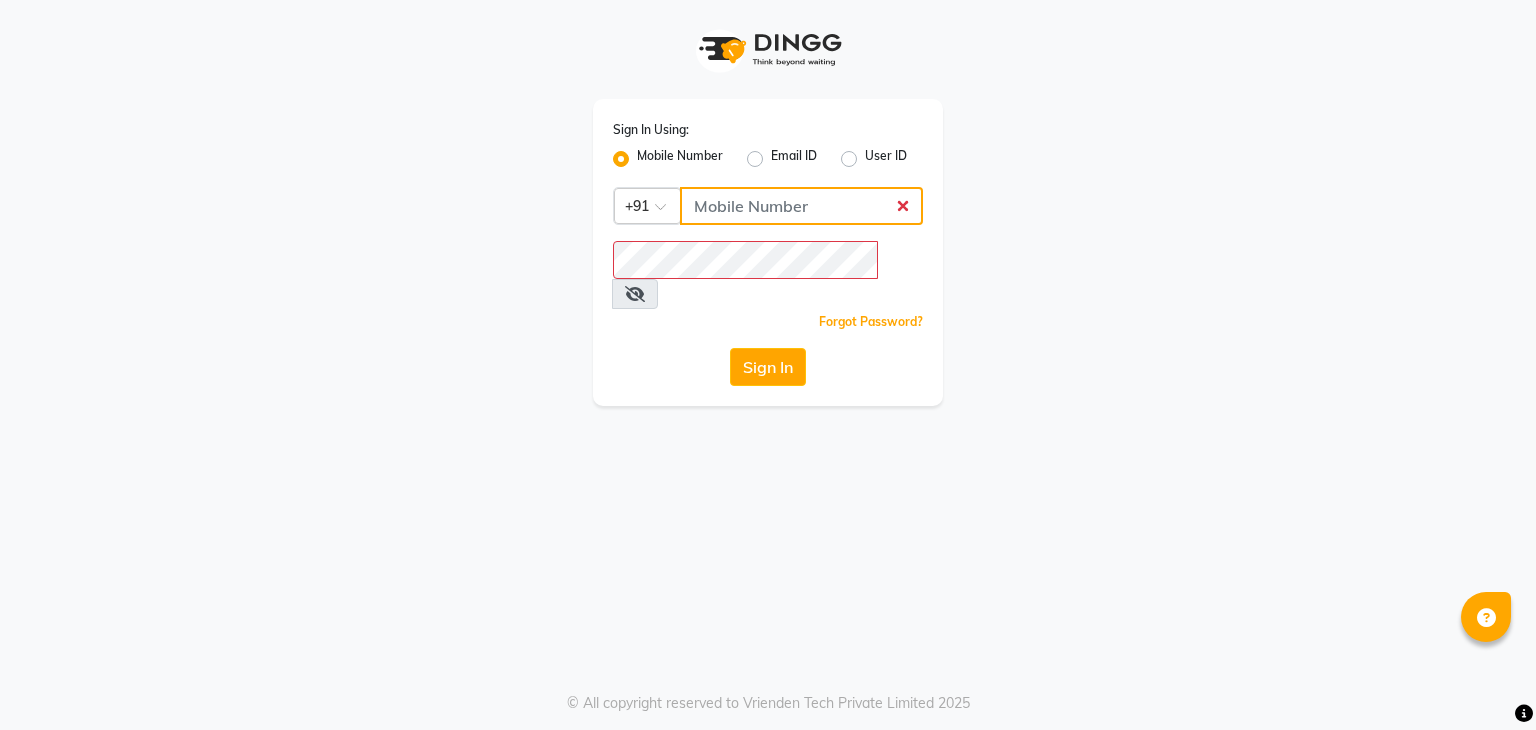 click 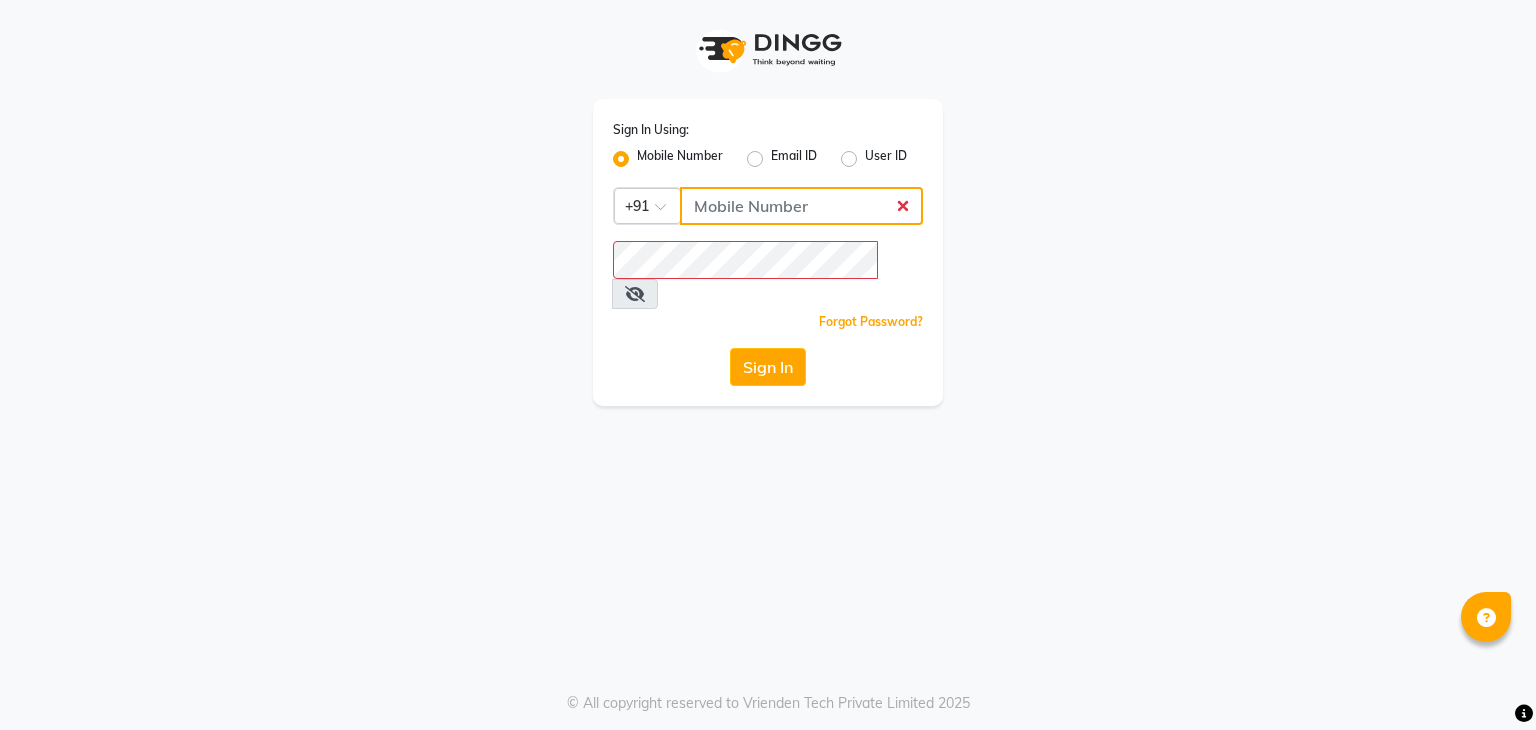 type on "8108848455" 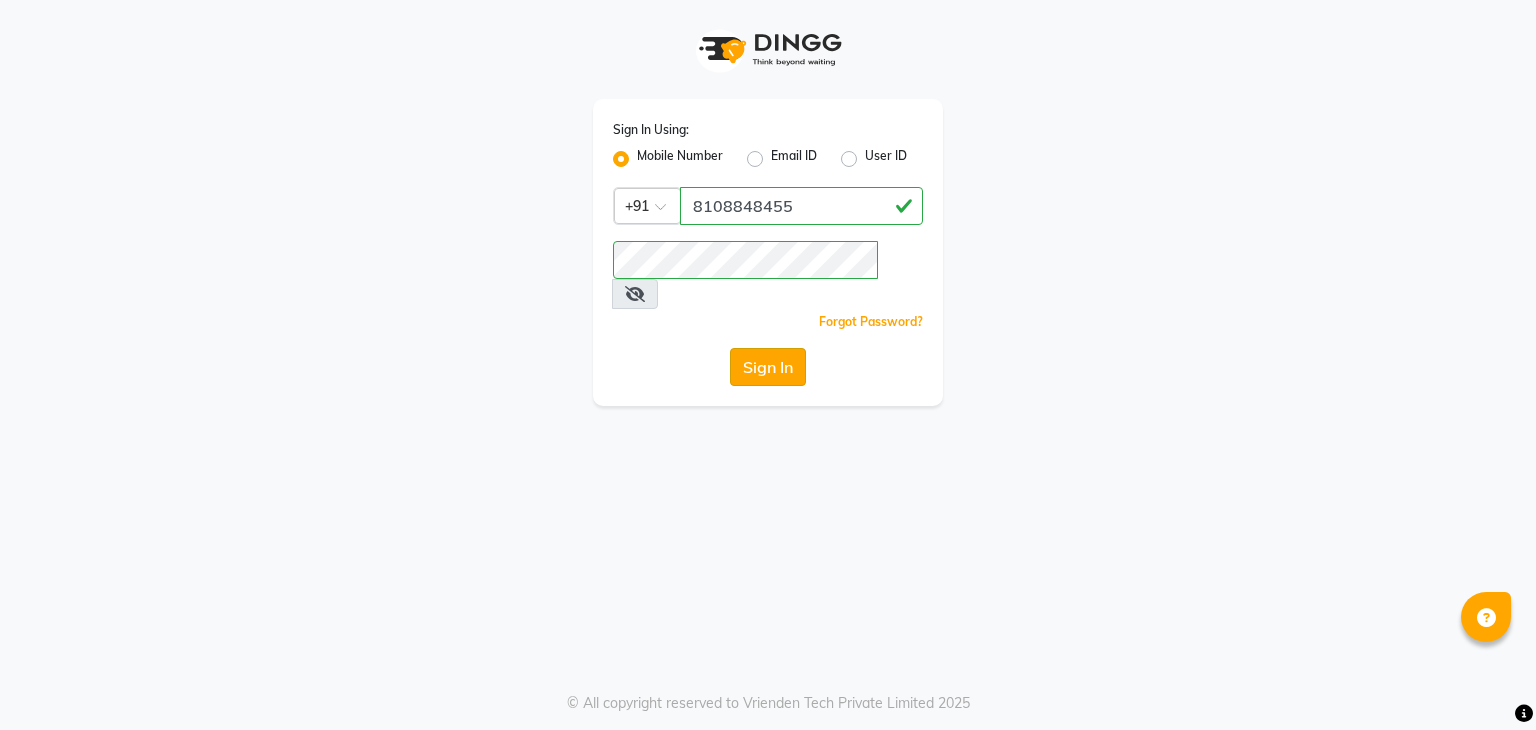 click on "Sign In" 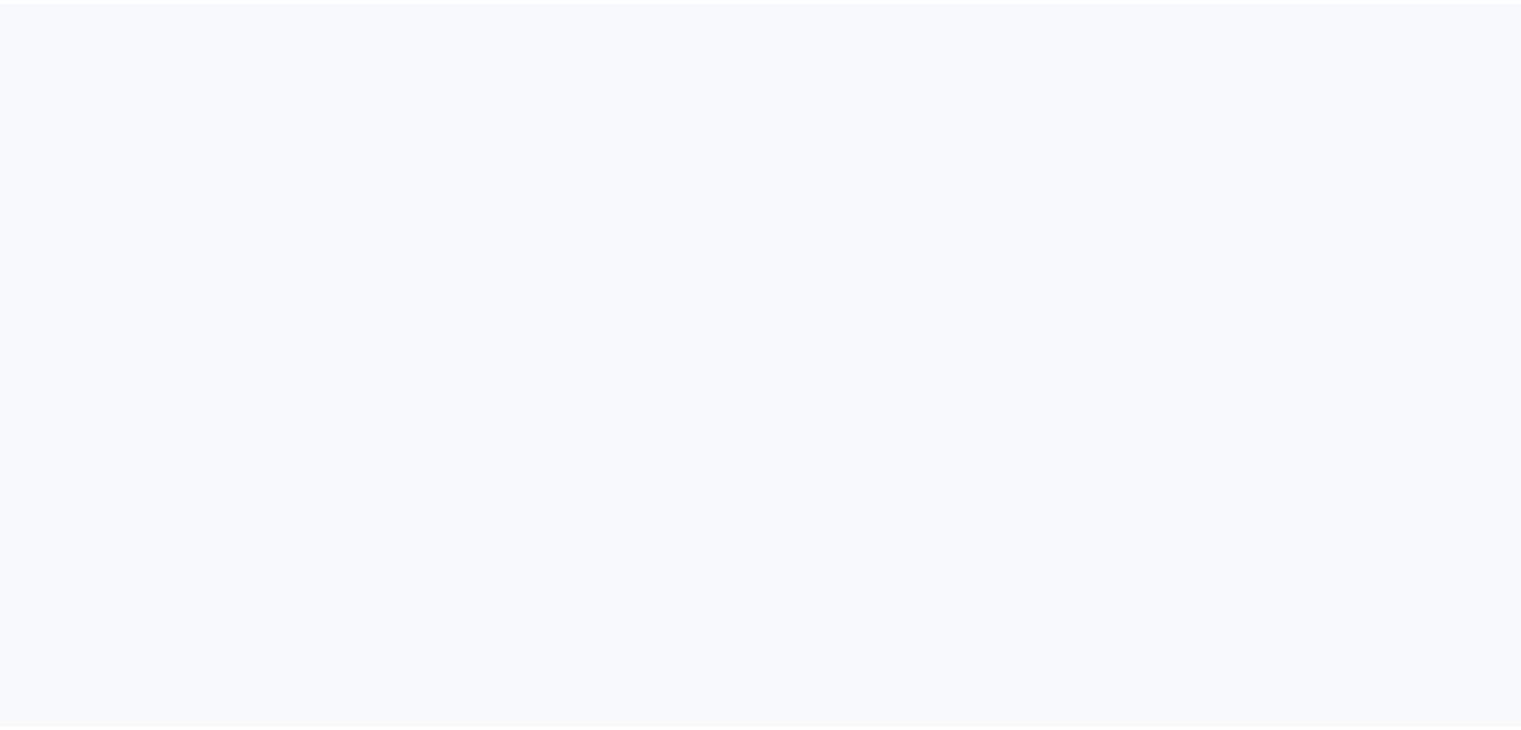 scroll, scrollTop: 0, scrollLeft: 0, axis: both 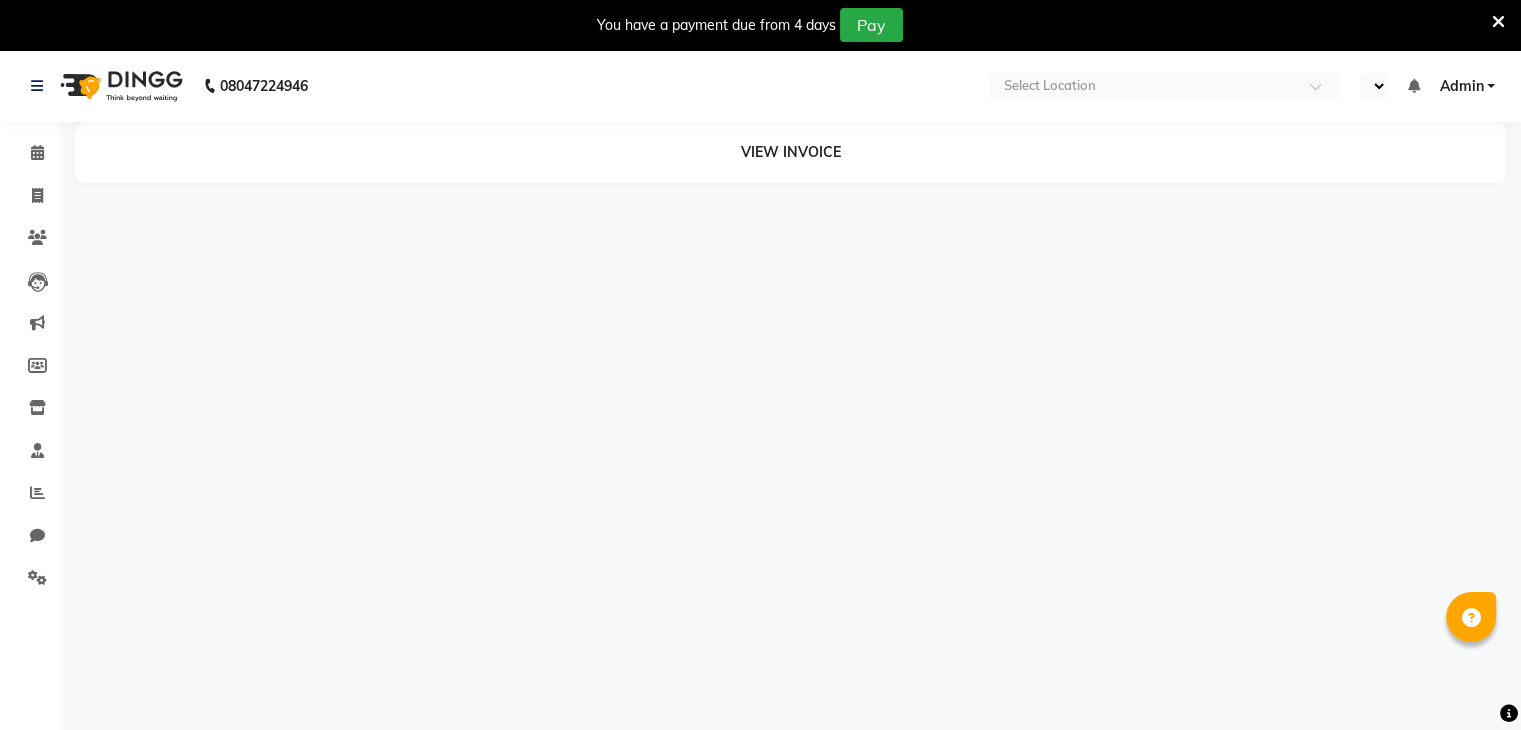 select on "ec" 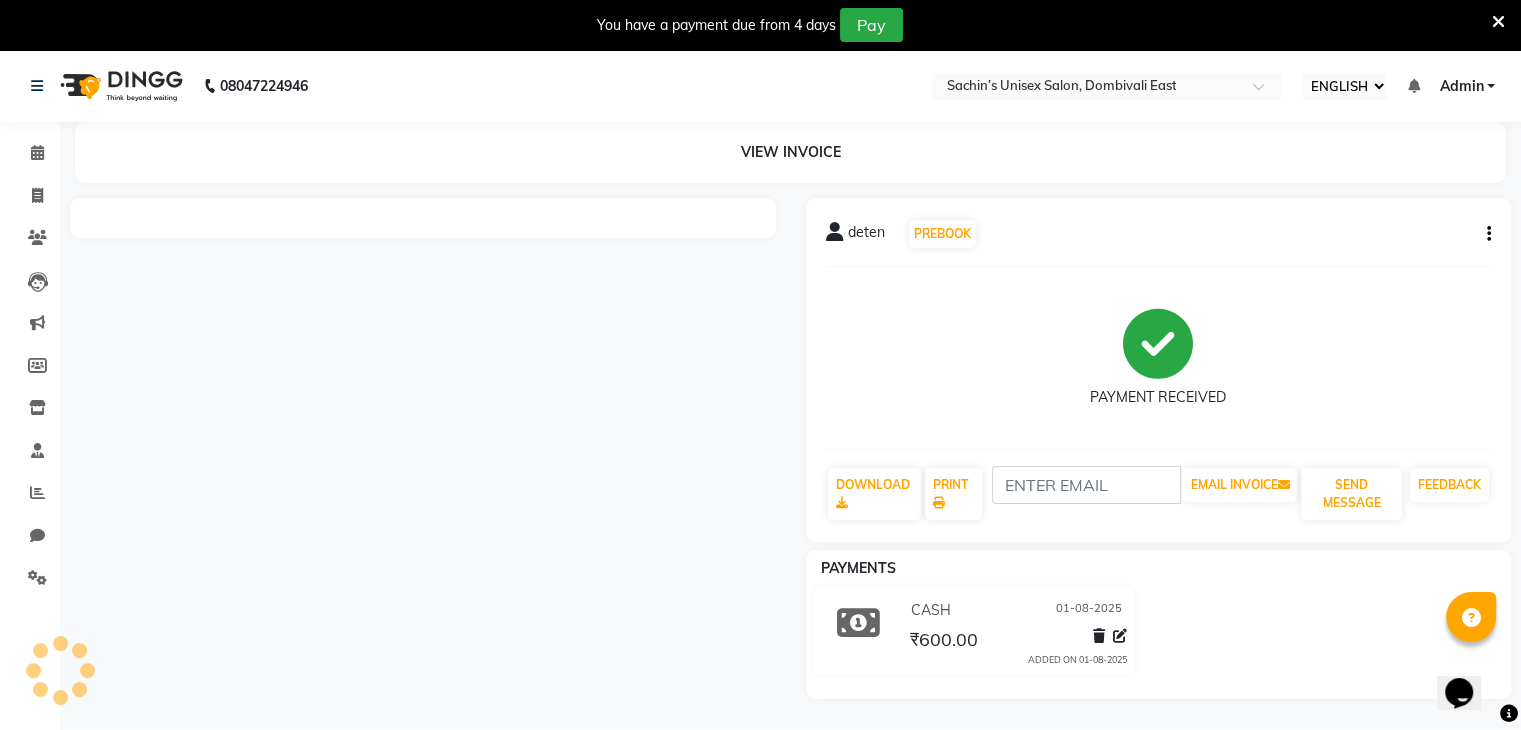 scroll, scrollTop: 0, scrollLeft: 0, axis: both 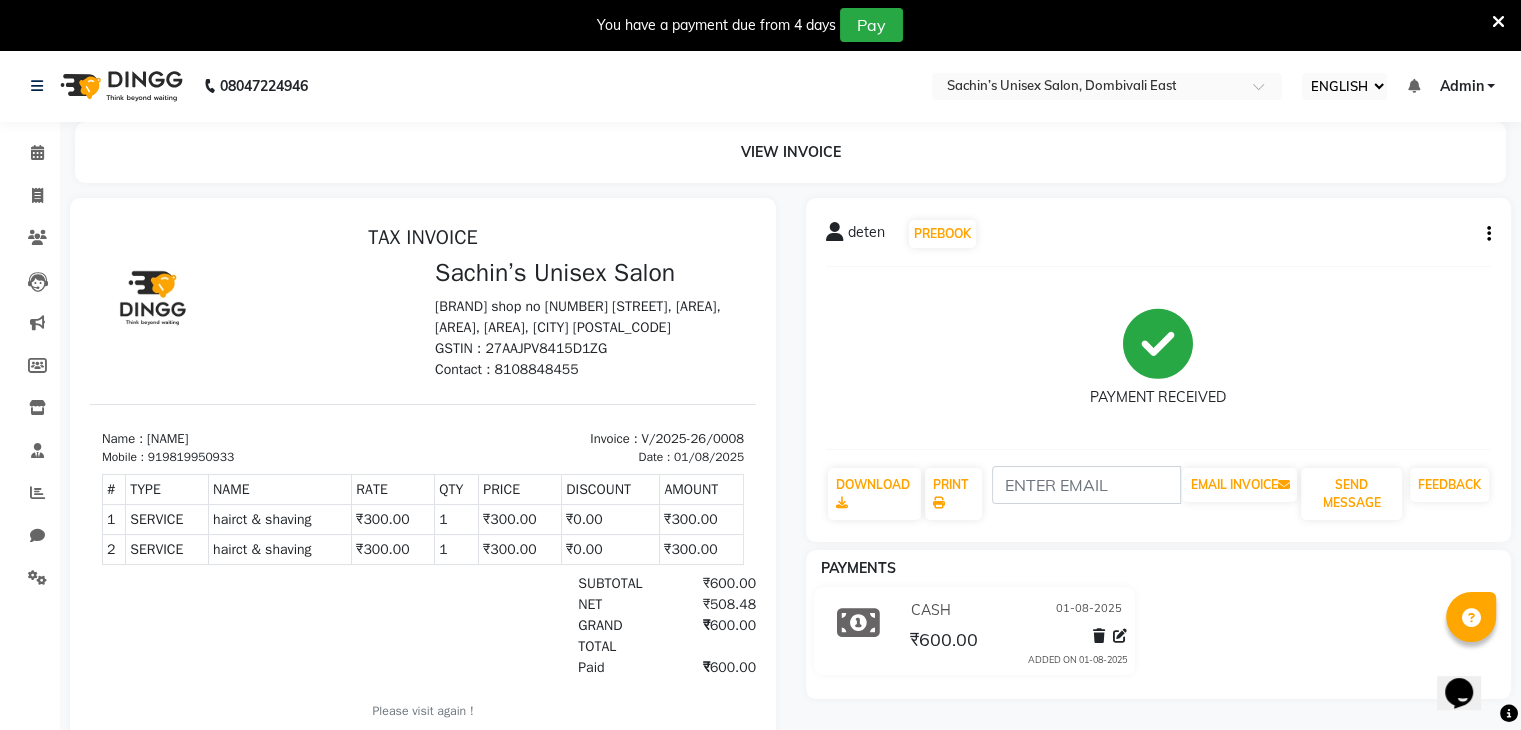 click on "deten   PREBOOK   PAYMENT RECEIVED  DOWNLOAD  PRINT   EMAIL INVOICE   SEND MESSAGE FEEDBACK" 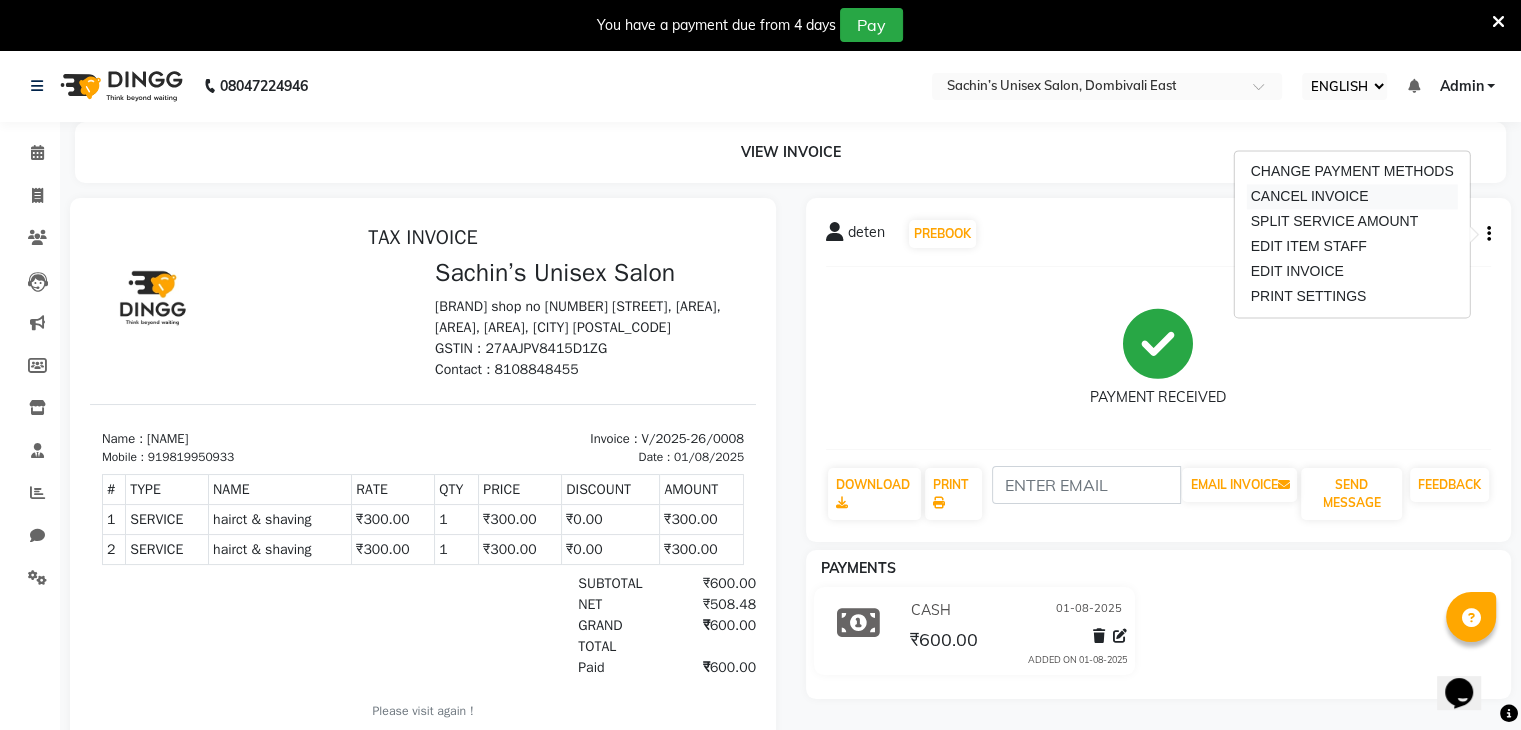 click on "CANCEL INVOICE" at bounding box center (1352, 196) 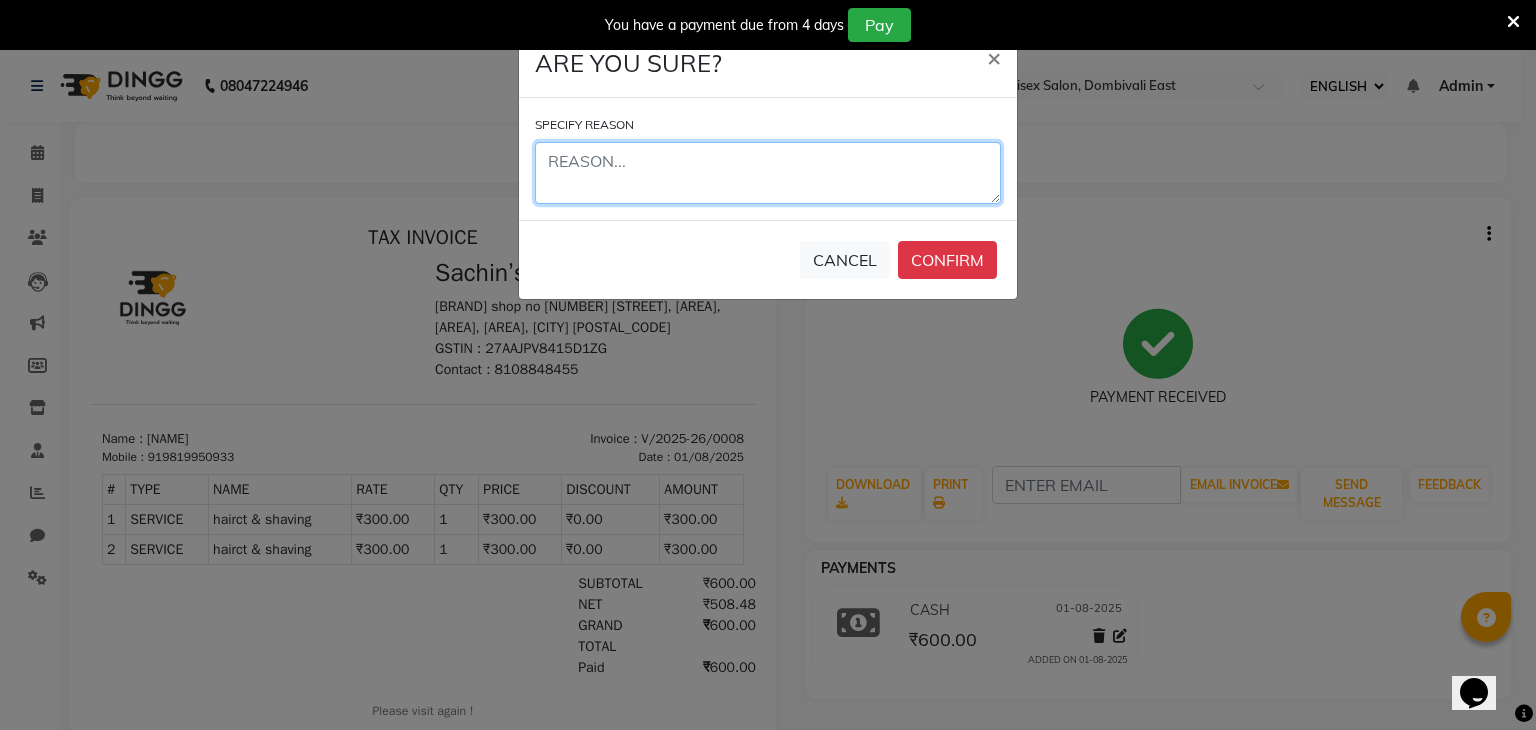 click 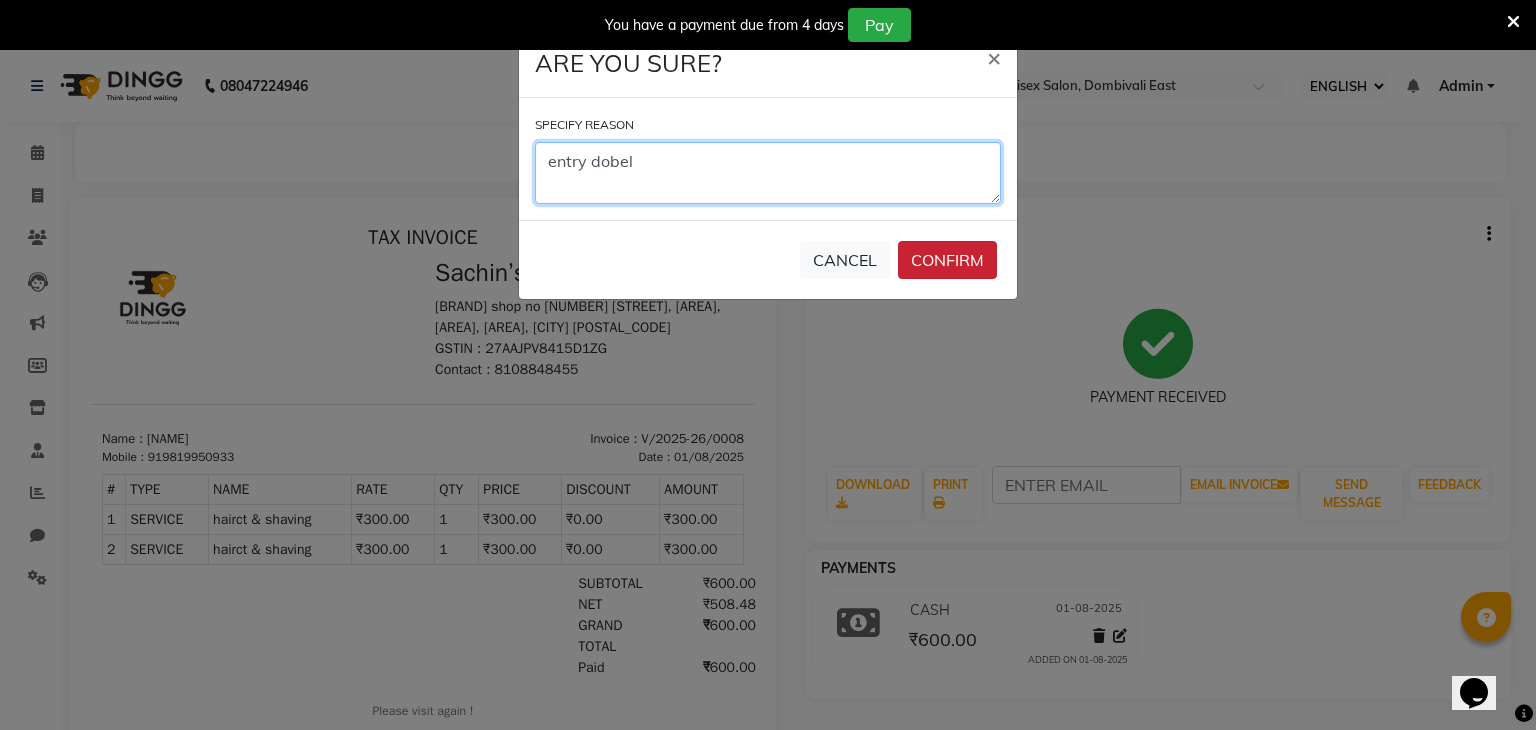 type on "entry dobel" 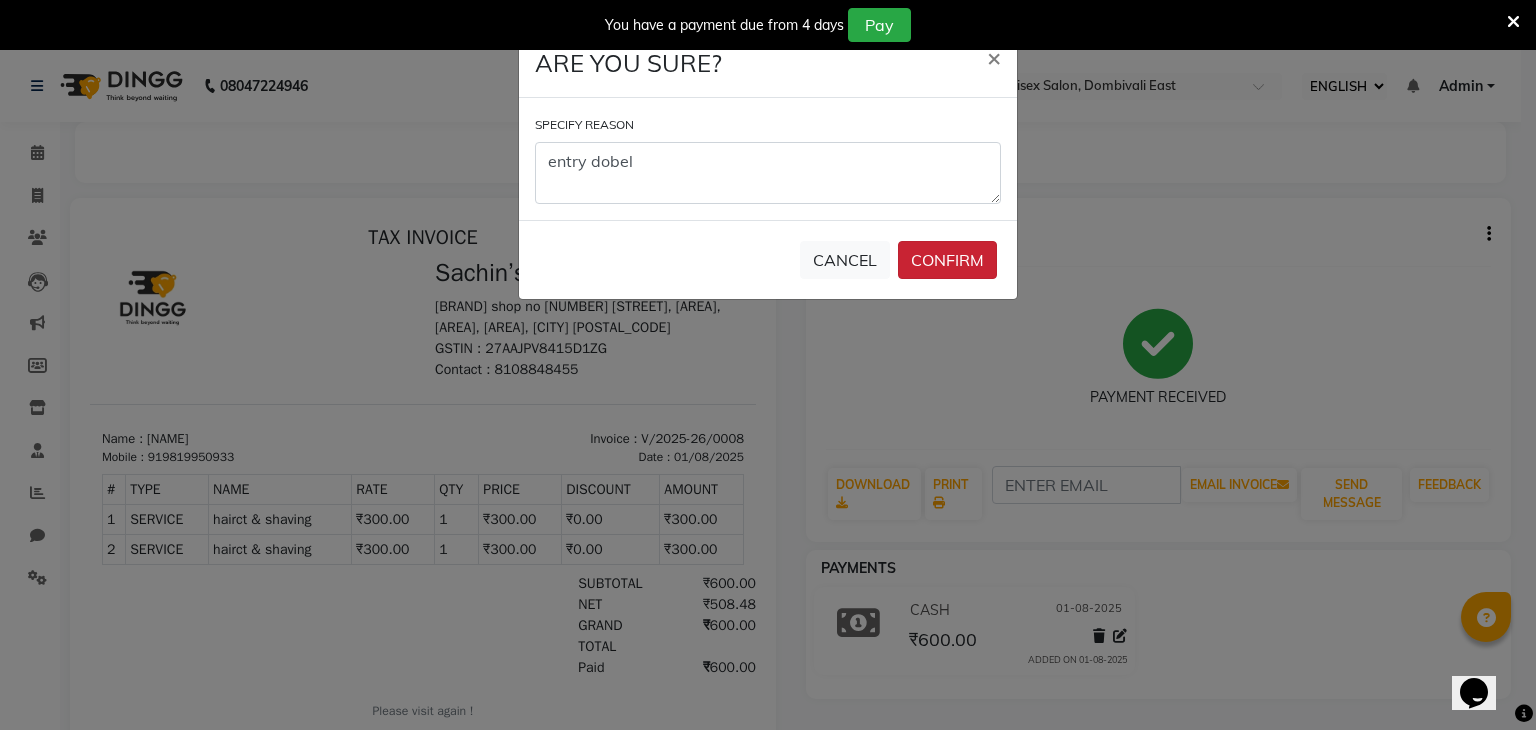 click on "CONFIRM" 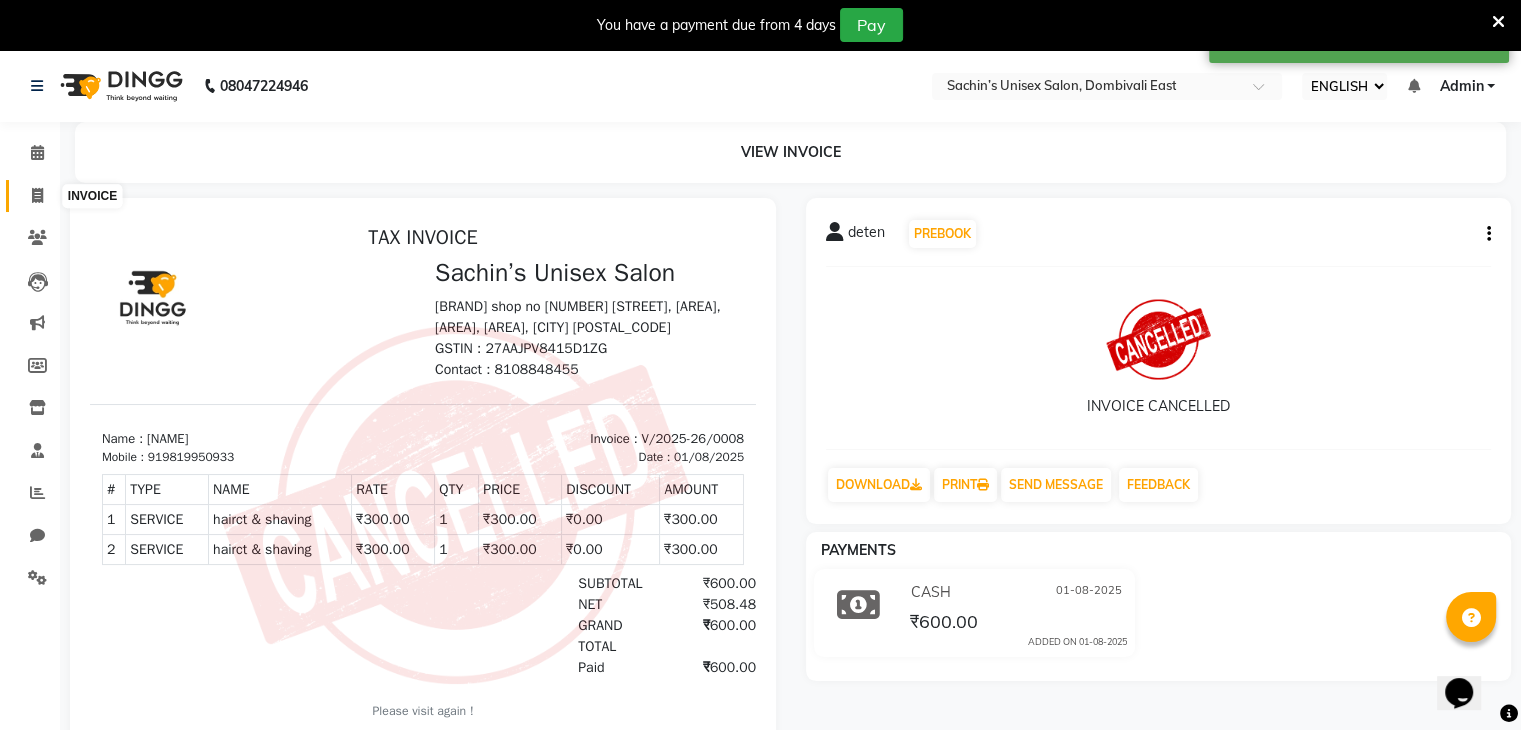 click 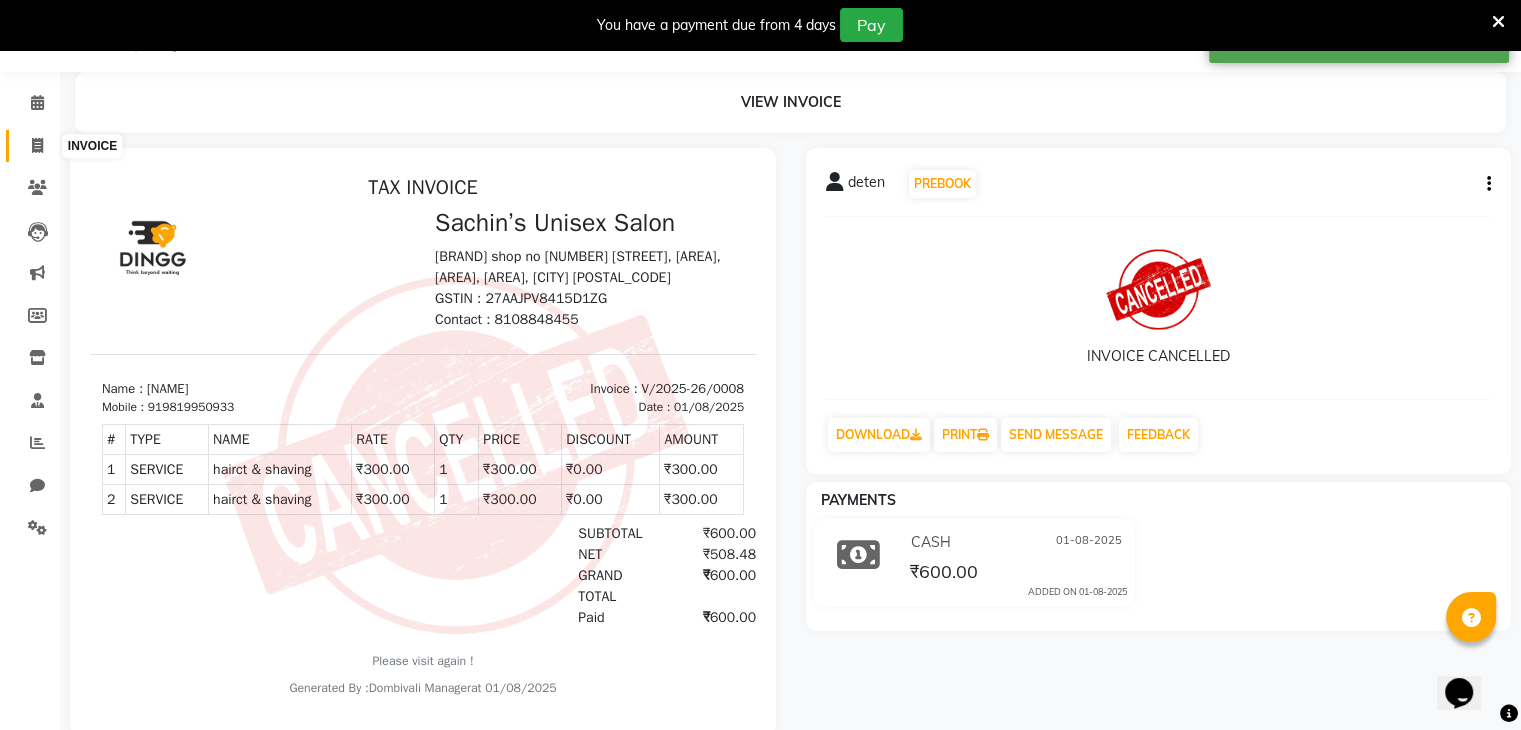 select on "service" 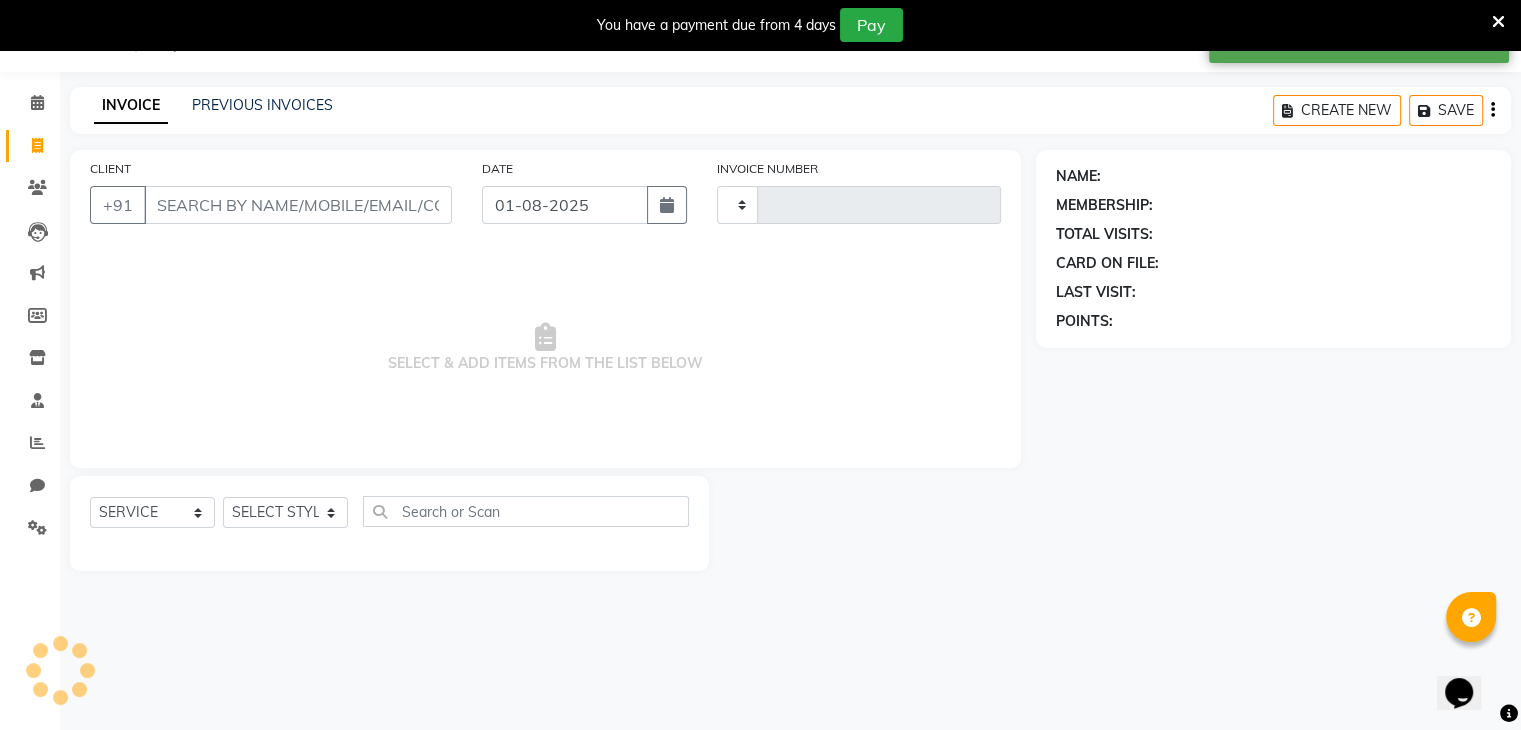 type on "0009" 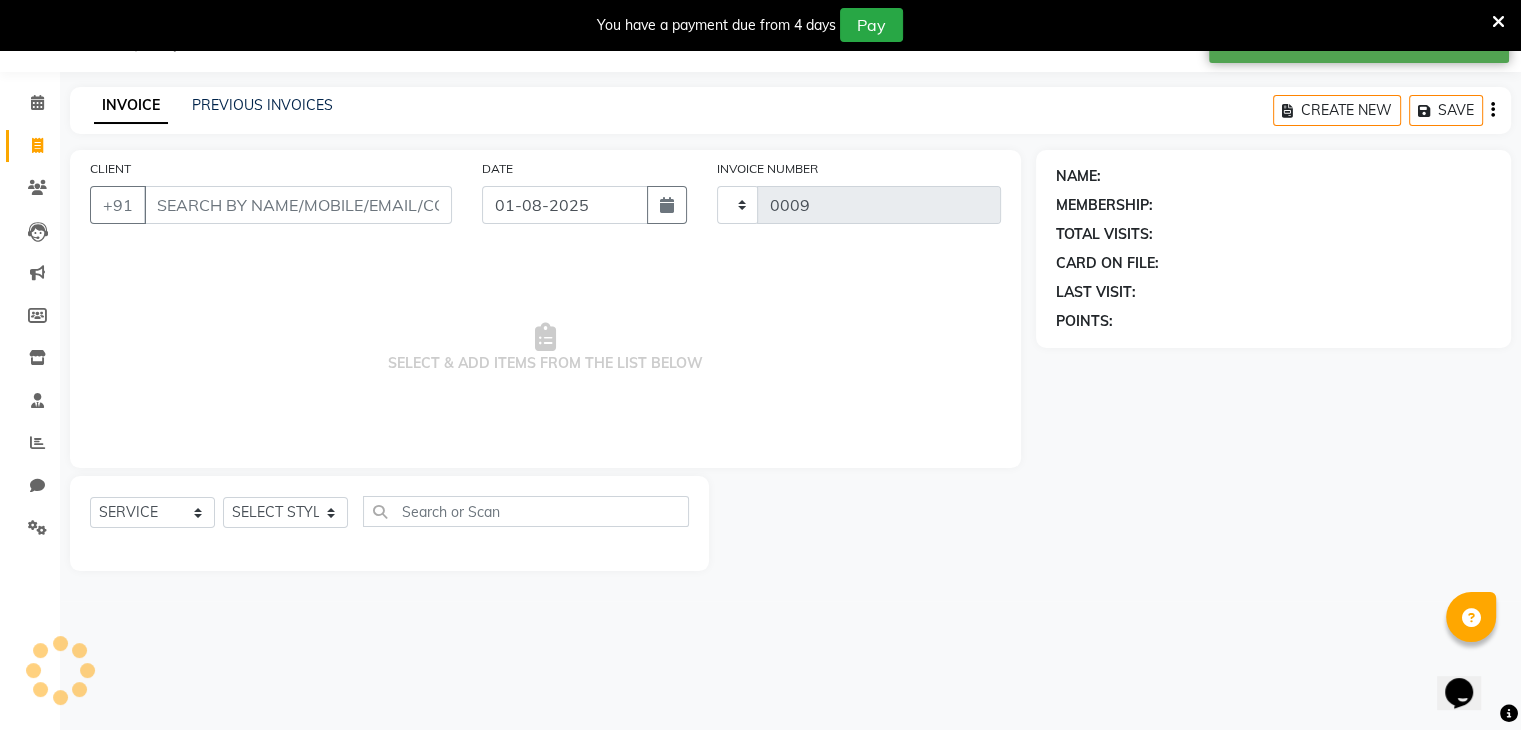 select on "8637" 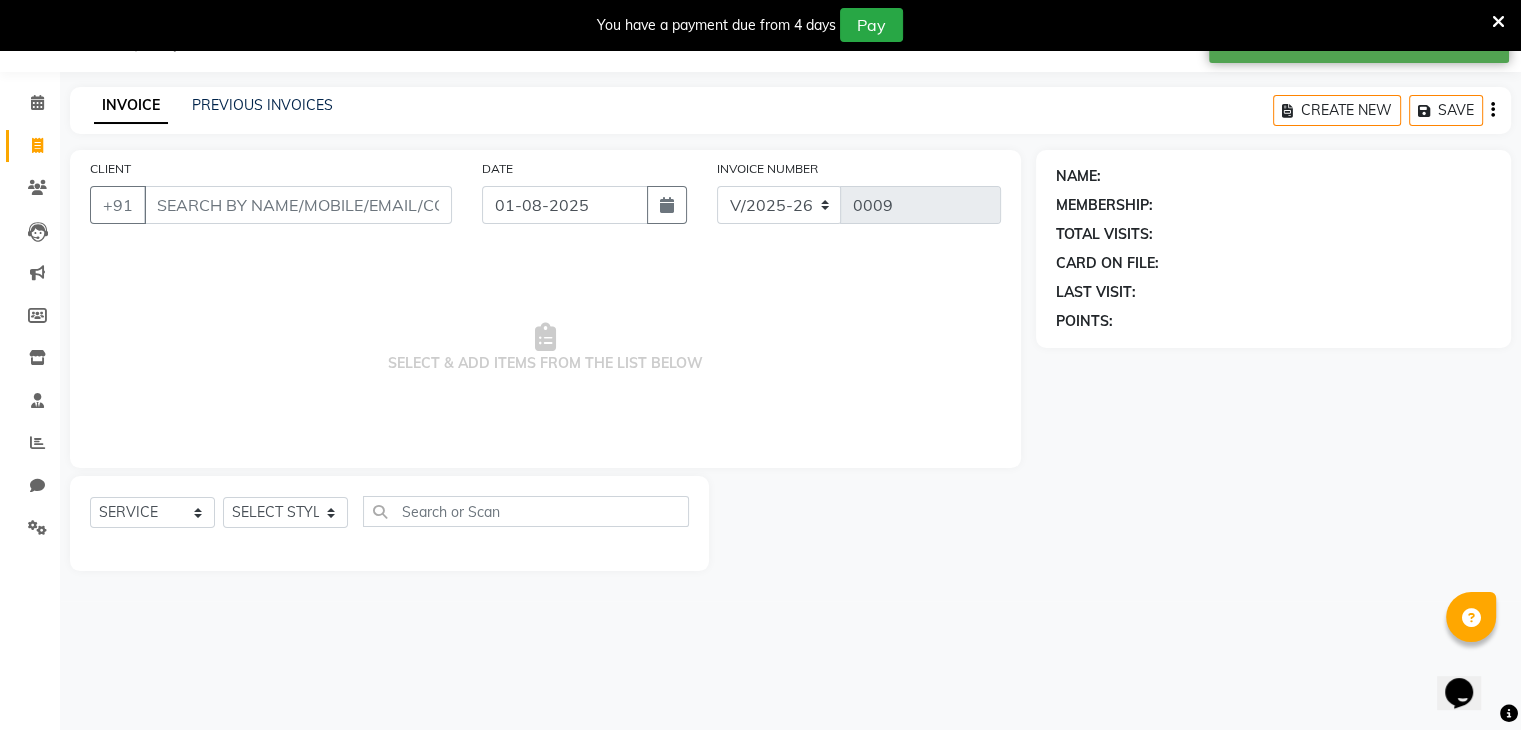 click on "CLIENT" at bounding box center [298, 205] 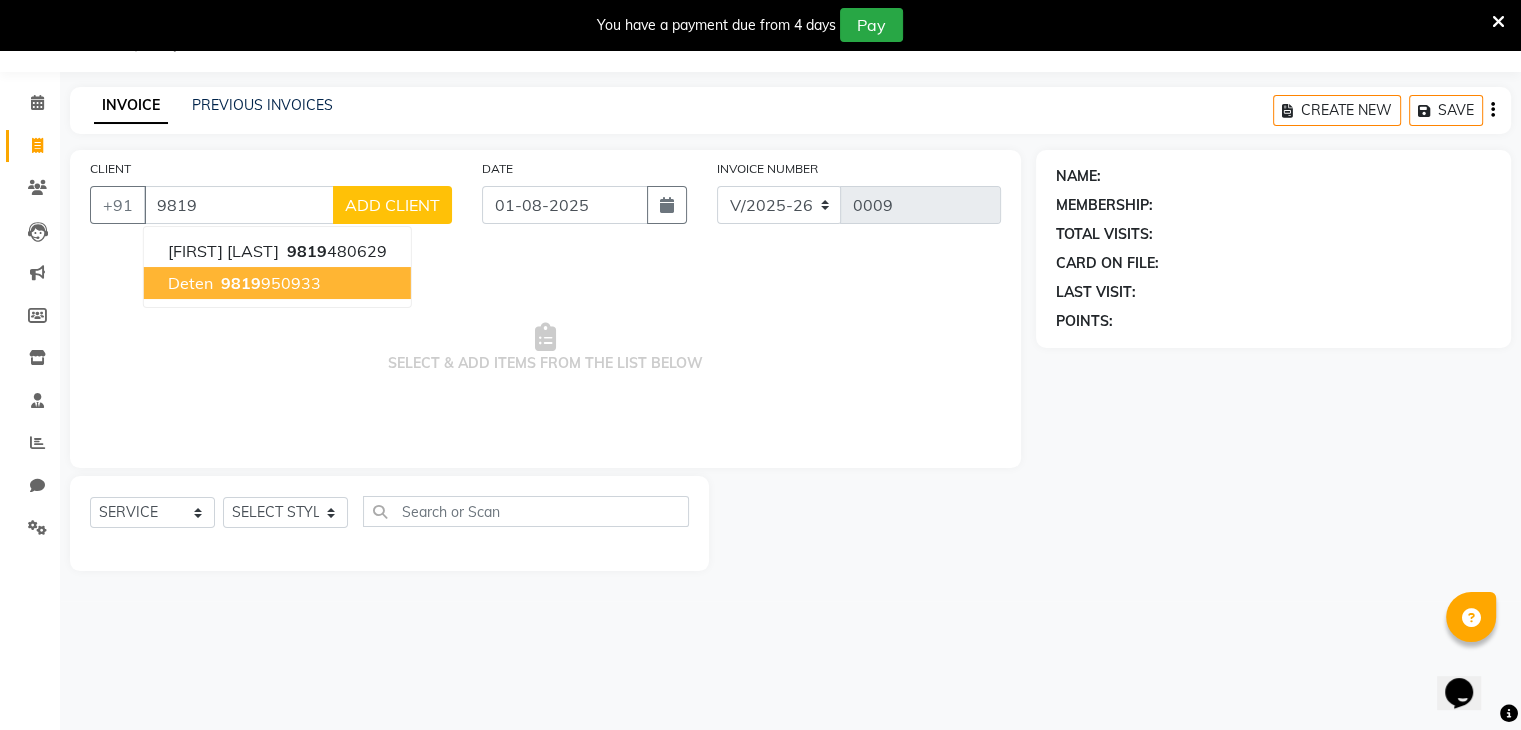 click on "[PHONE]" at bounding box center (269, 283) 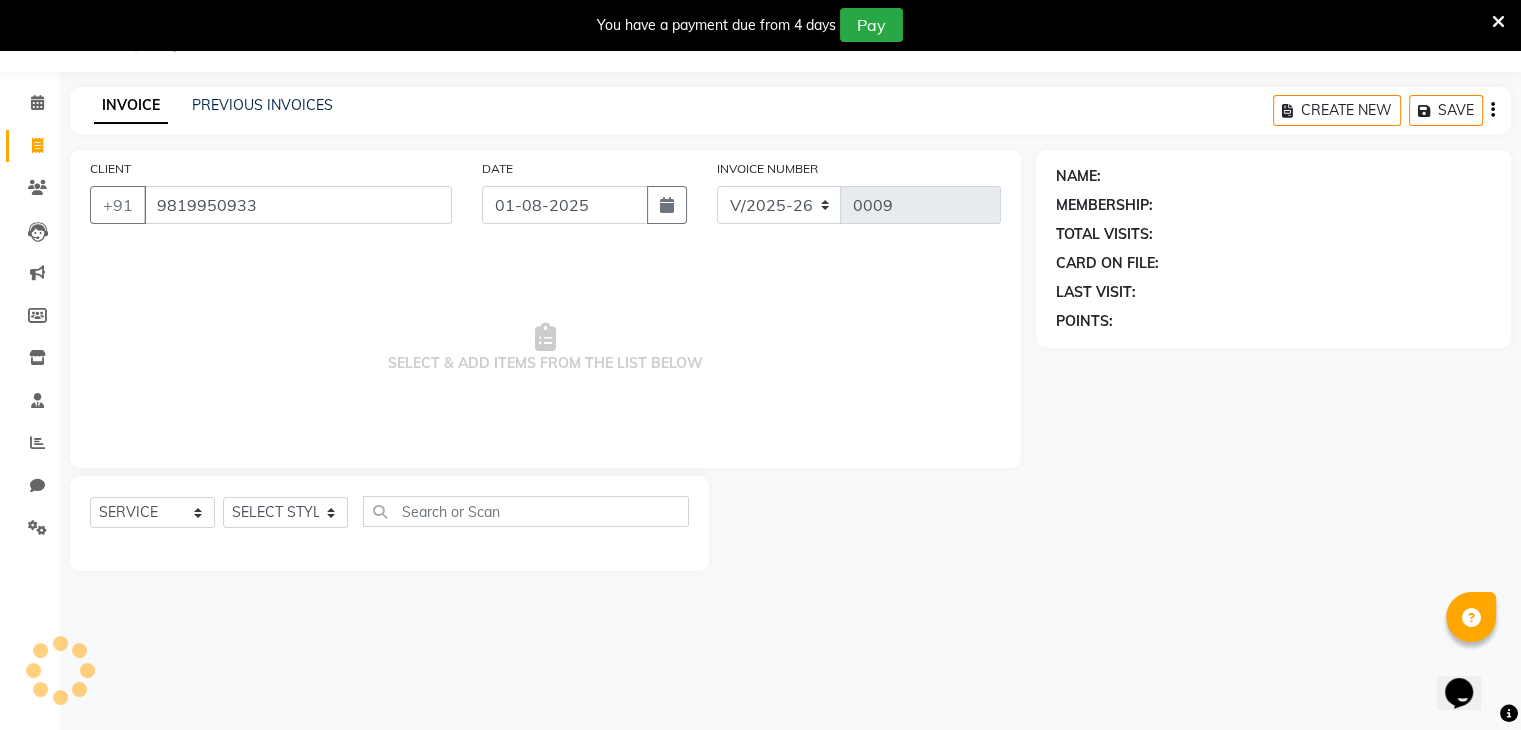 type on "9819950933" 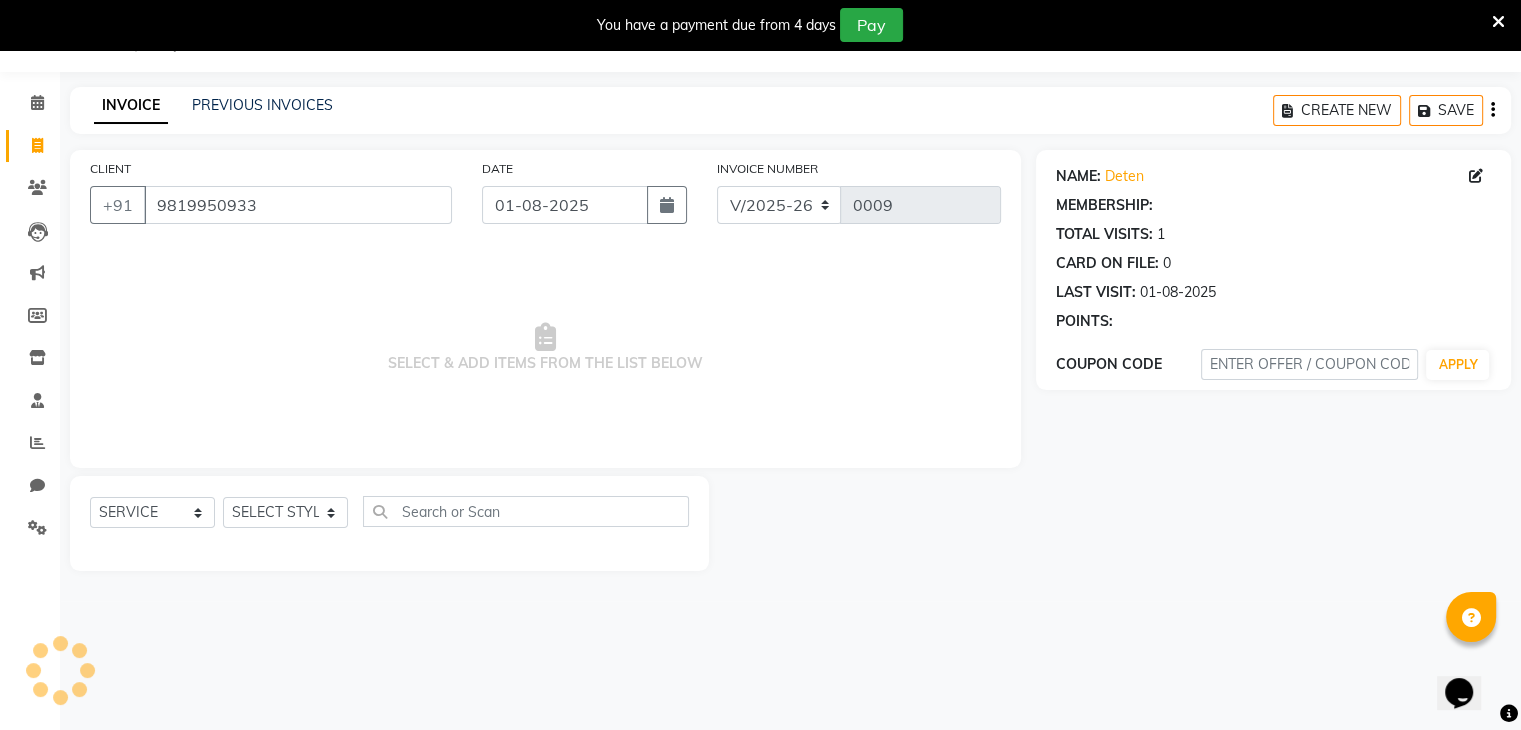 select on "1: Object" 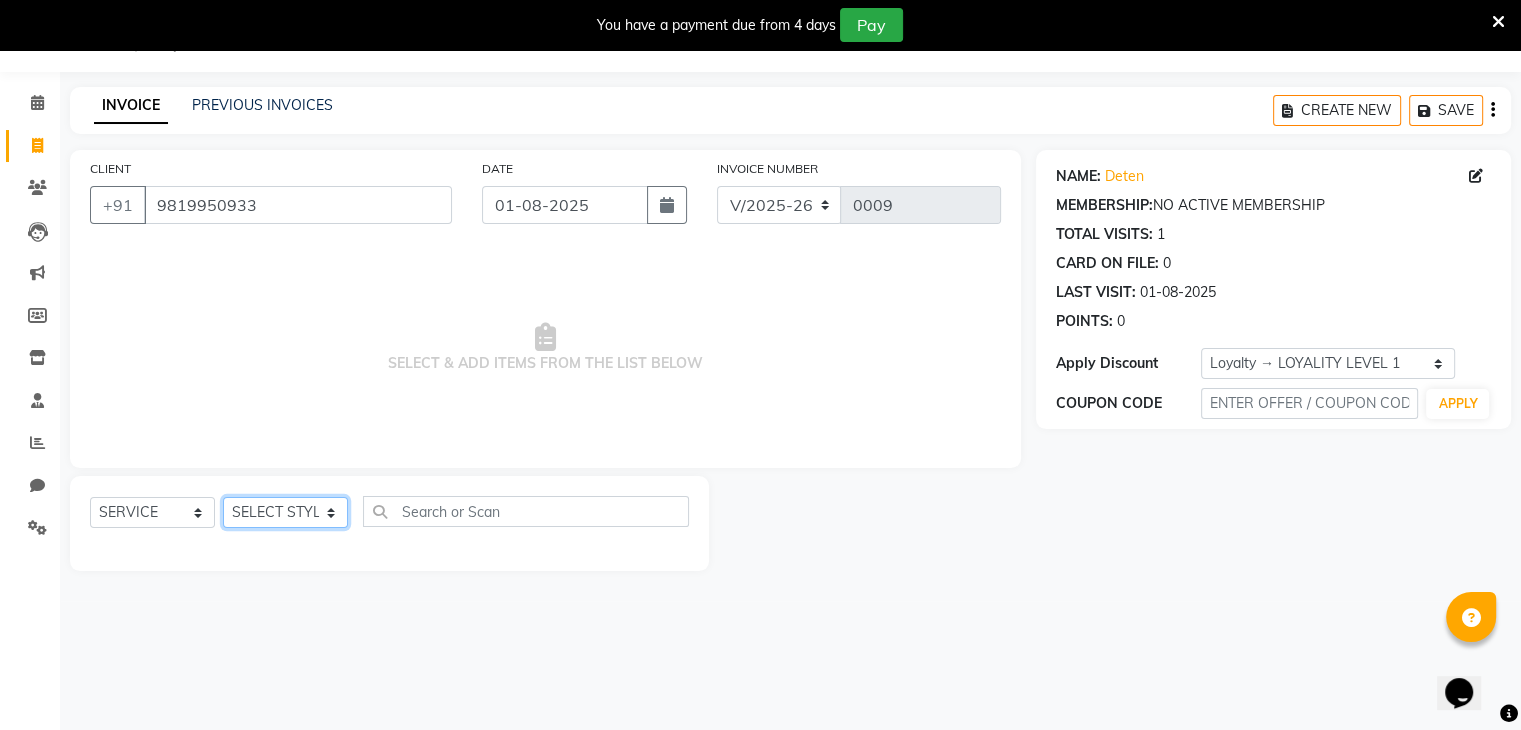 click on "SELECT STYLIST [NAME] [CITY] Manager [NAME] [NAME] [NAME]" 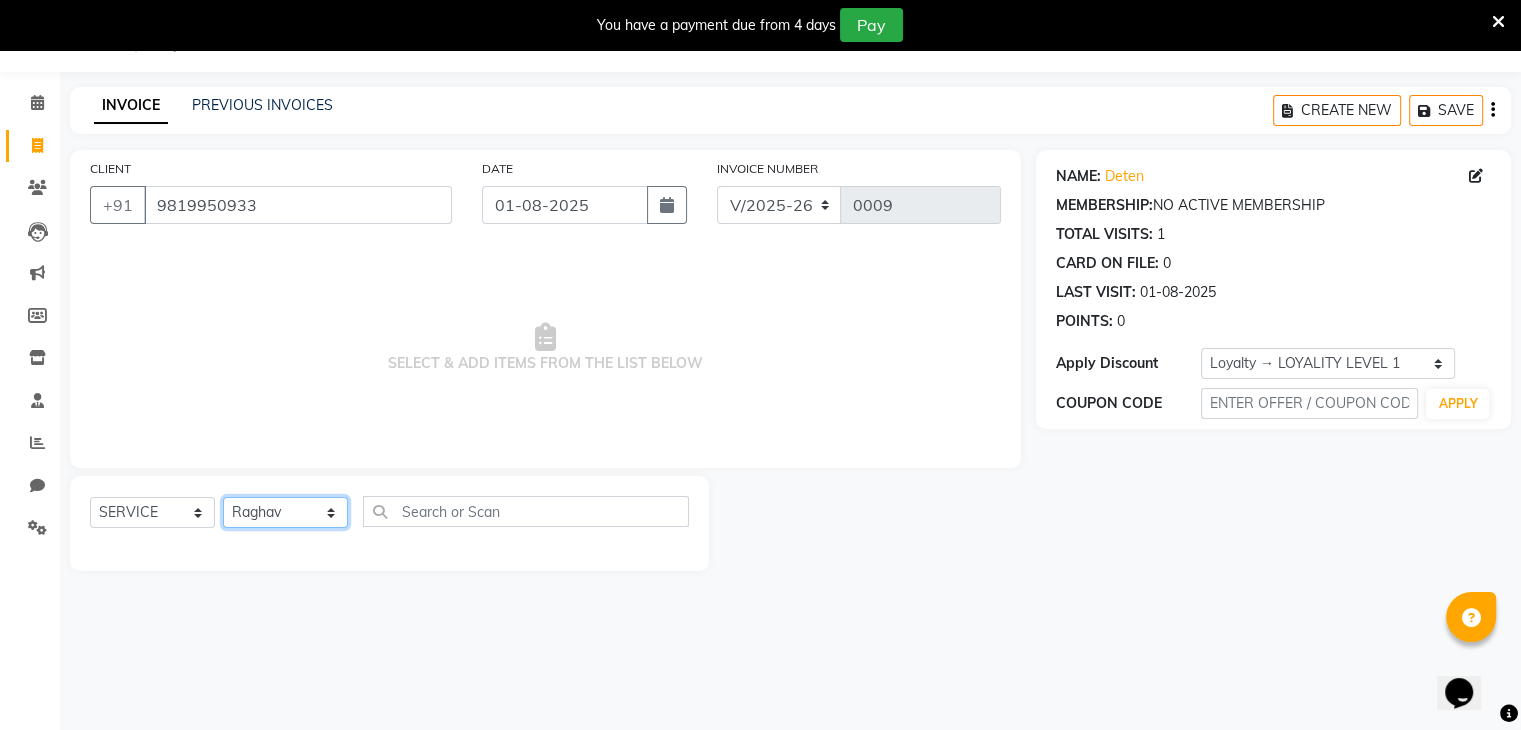 click on "SELECT STYLIST [NAME] [CITY] Manager [NAME] [NAME] [NAME]" 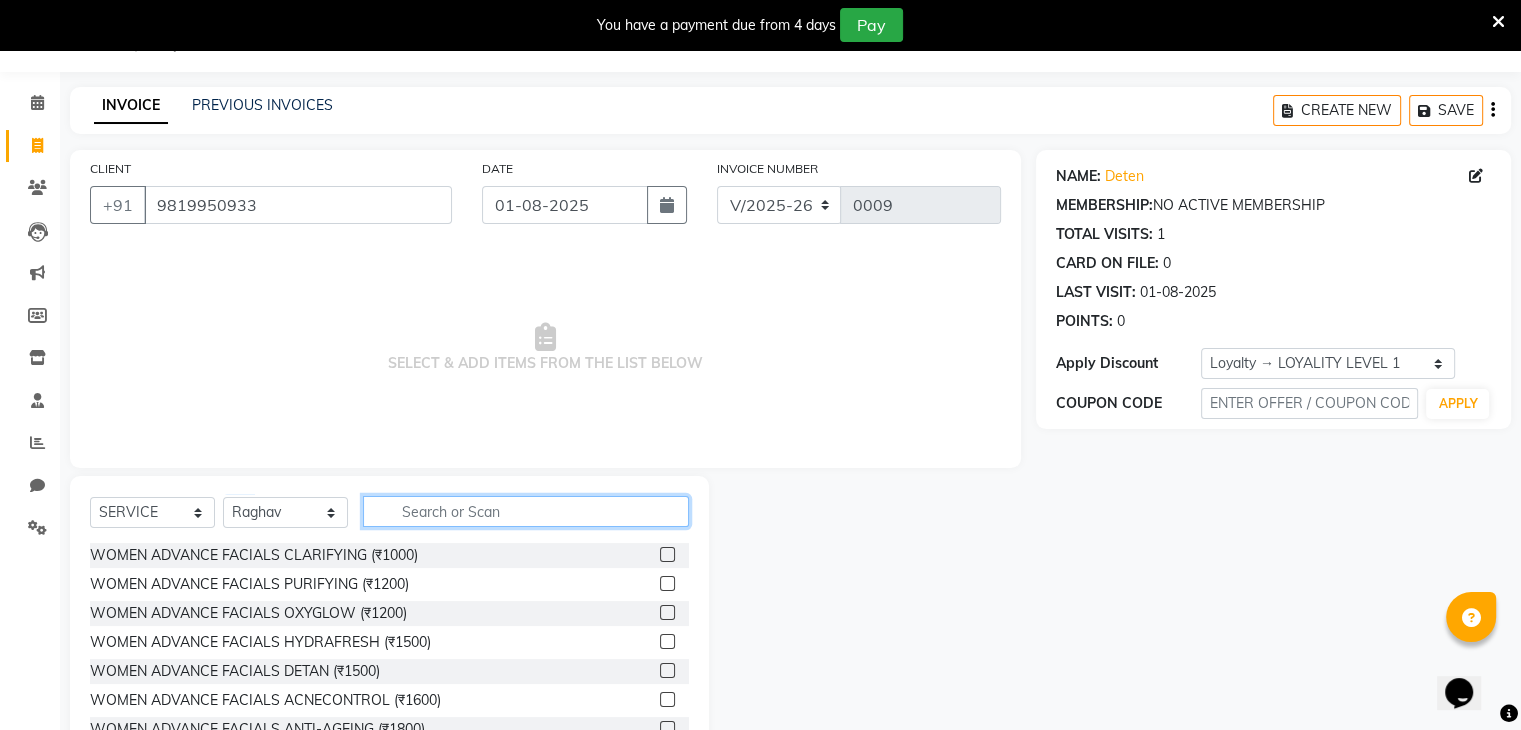 click 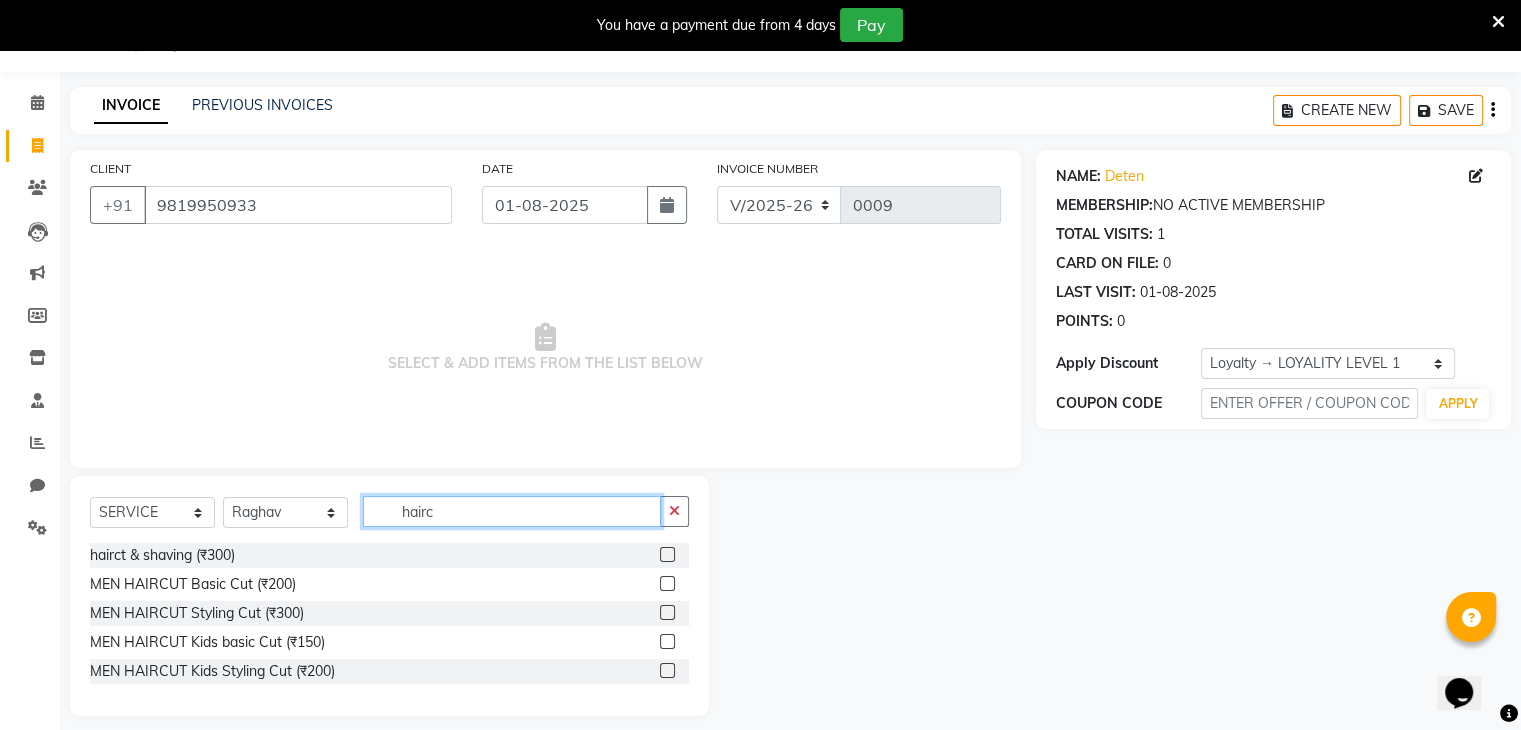 type on "hairc" 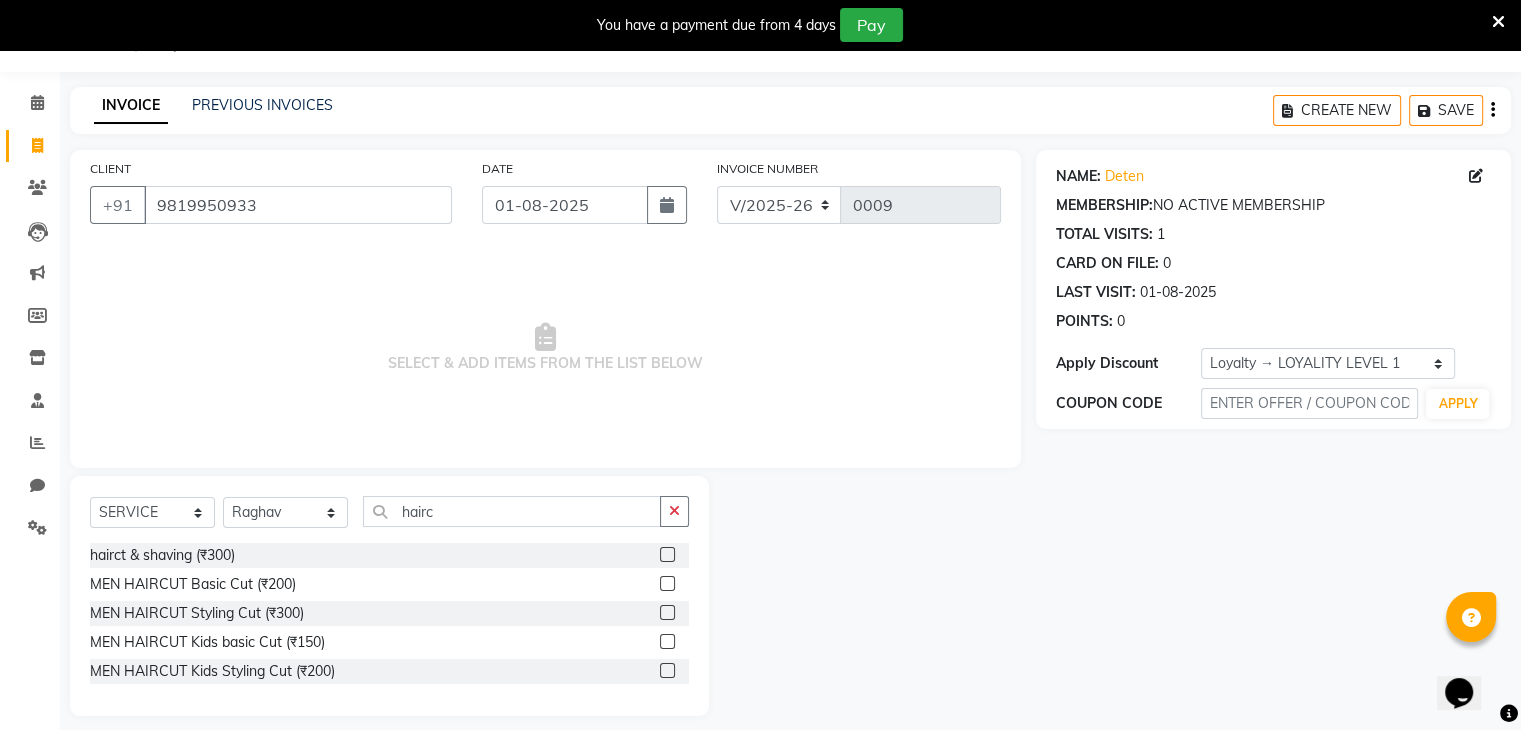 drag, startPoint x: 663, startPoint y: 613, endPoint x: 673, endPoint y: 617, distance: 10.770329 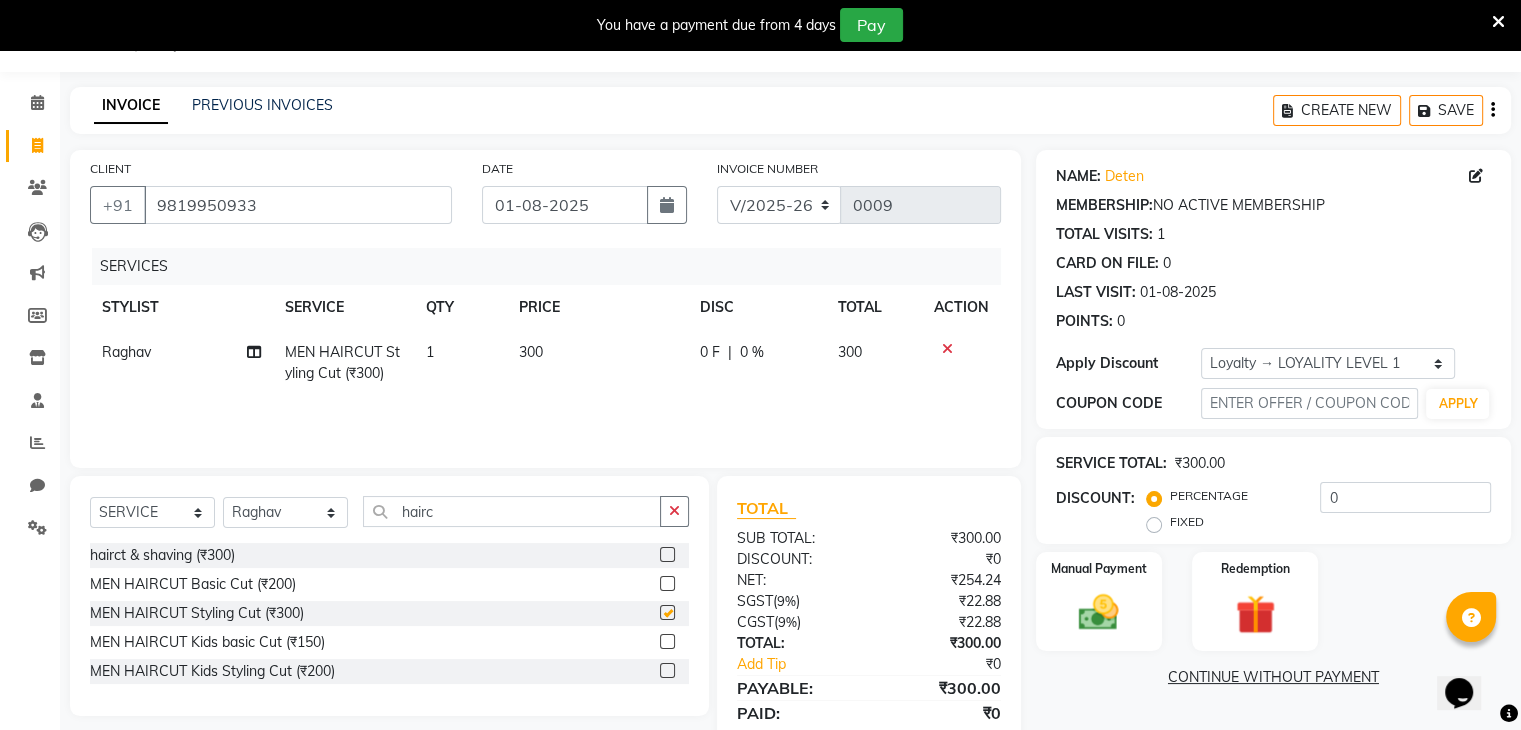 checkbox on "false" 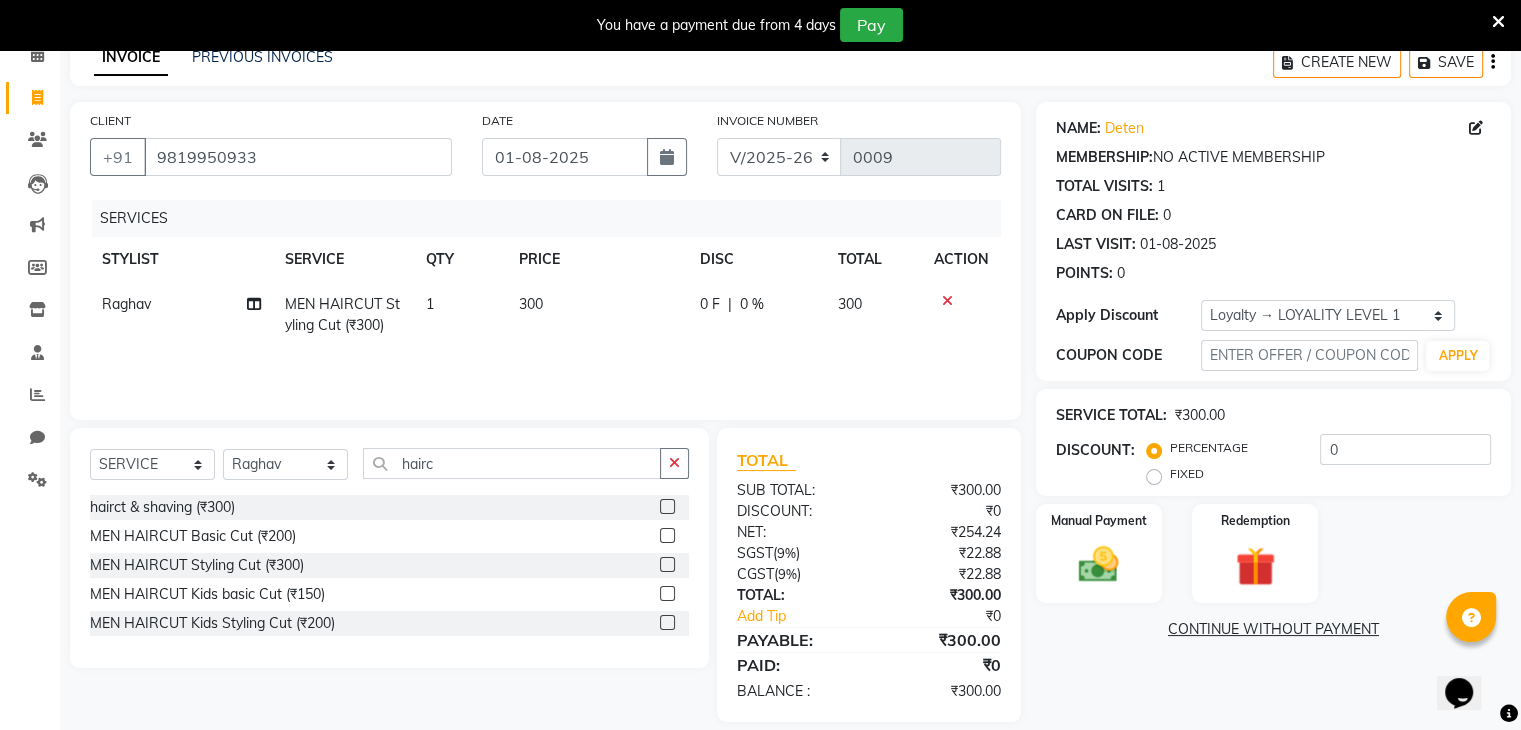 scroll, scrollTop: 120, scrollLeft: 0, axis: vertical 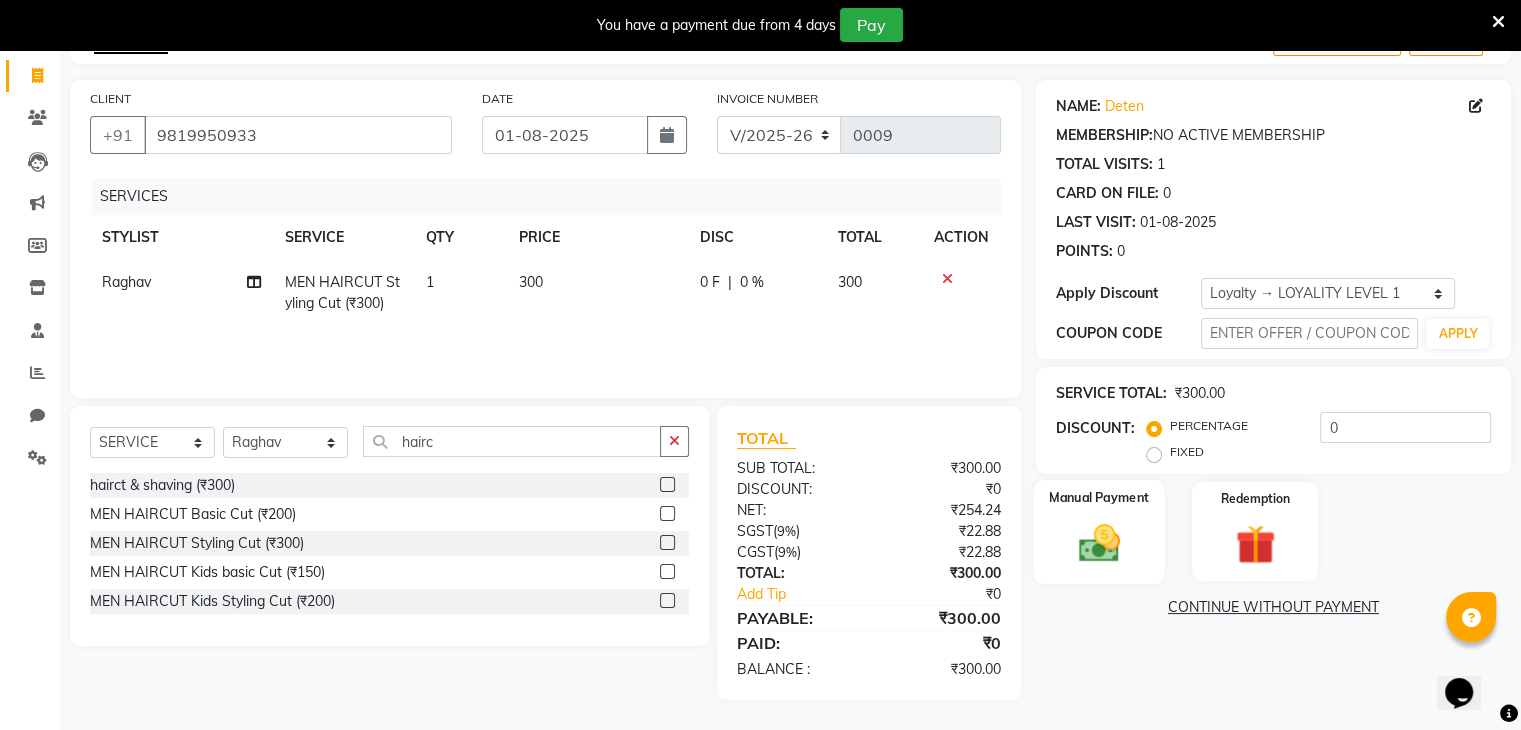 click on "Manual Payment" 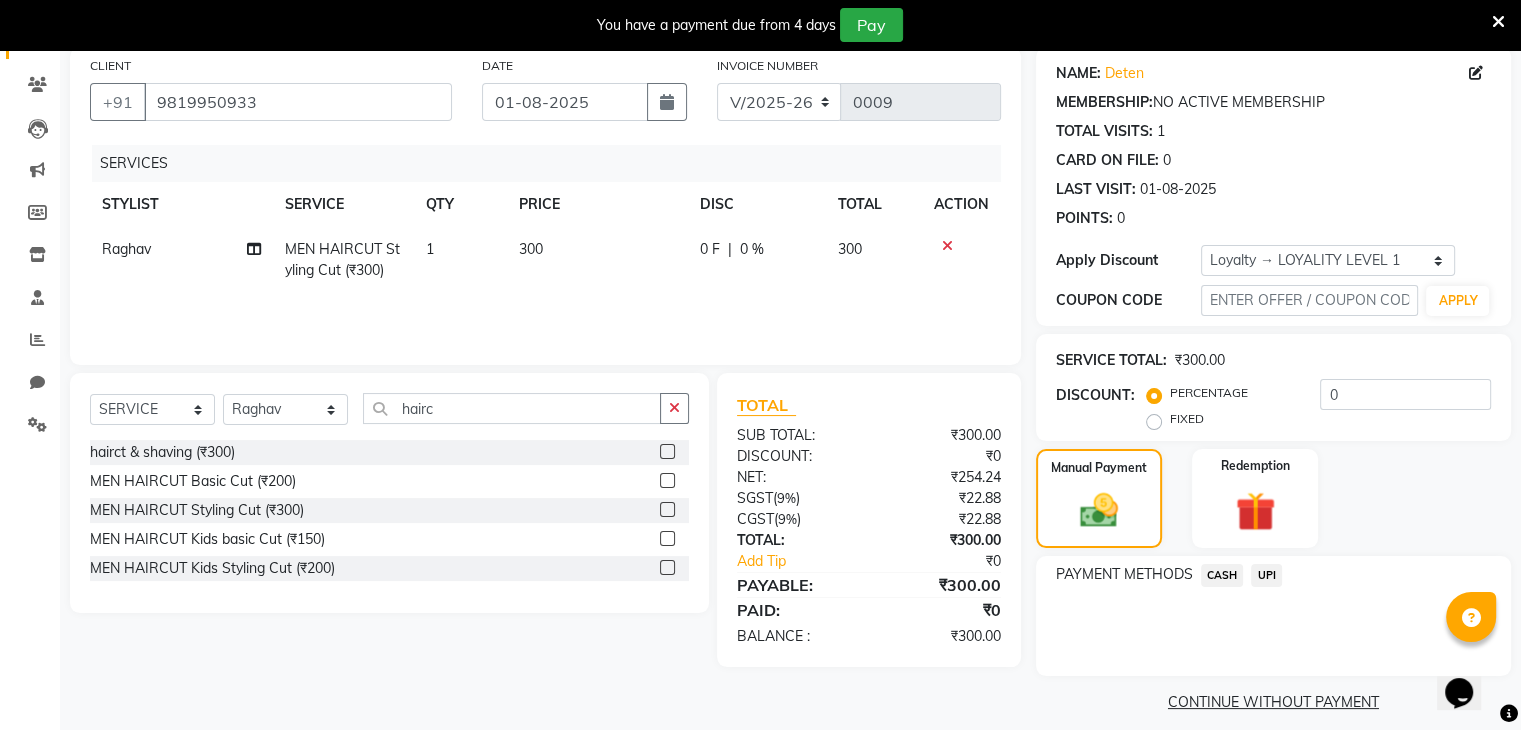 scroll, scrollTop: 171, scrollLeft: 0, axis: vertical 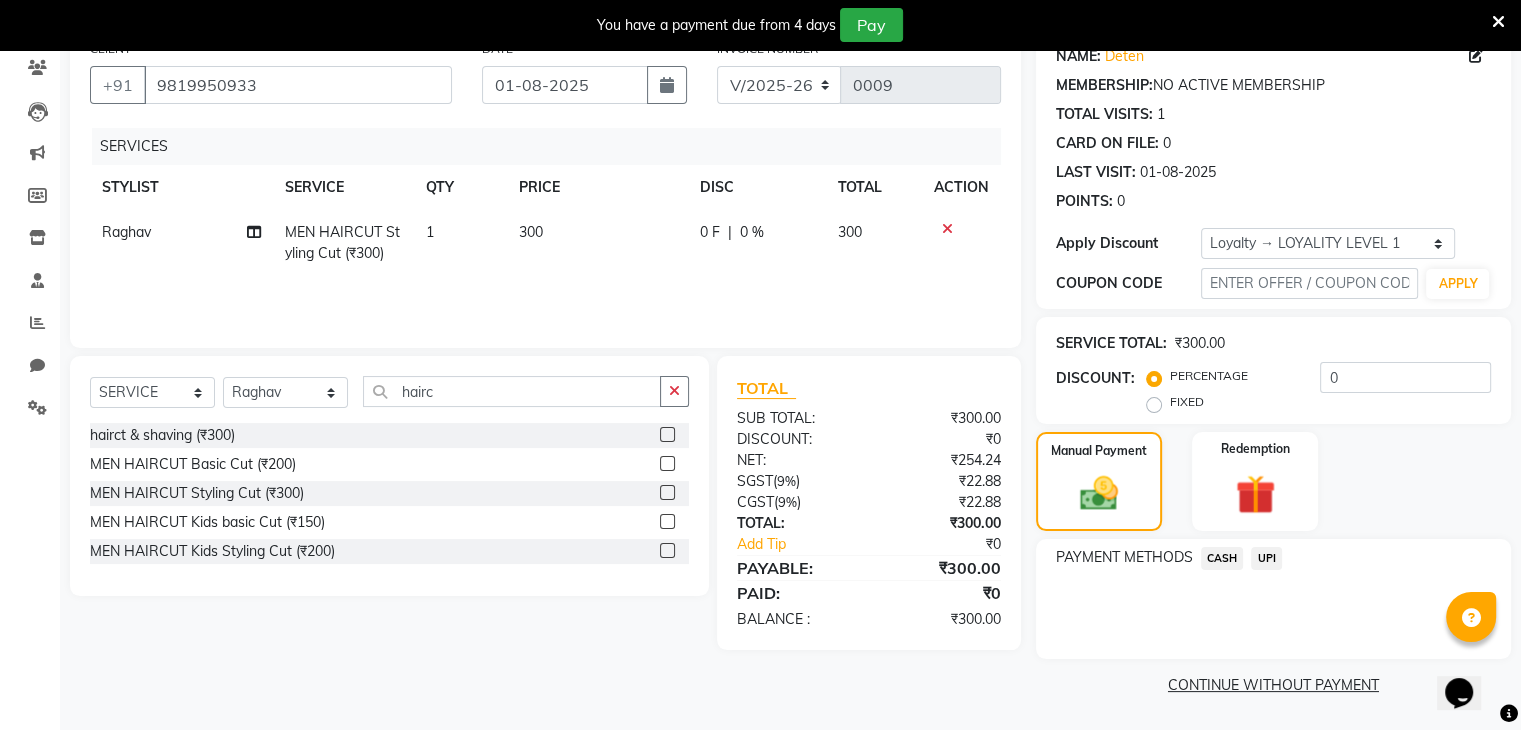 click on "UPI" 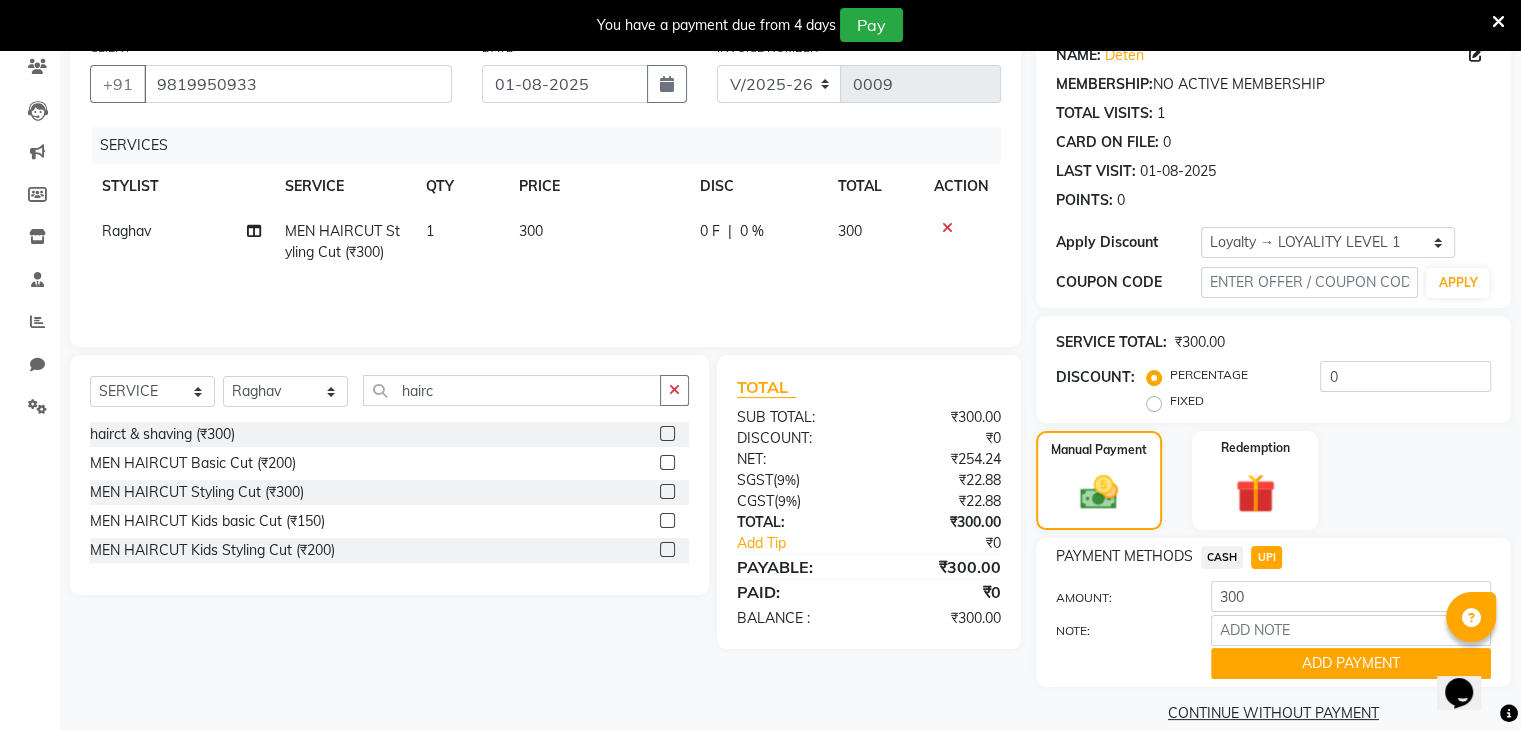 click on "CASH" 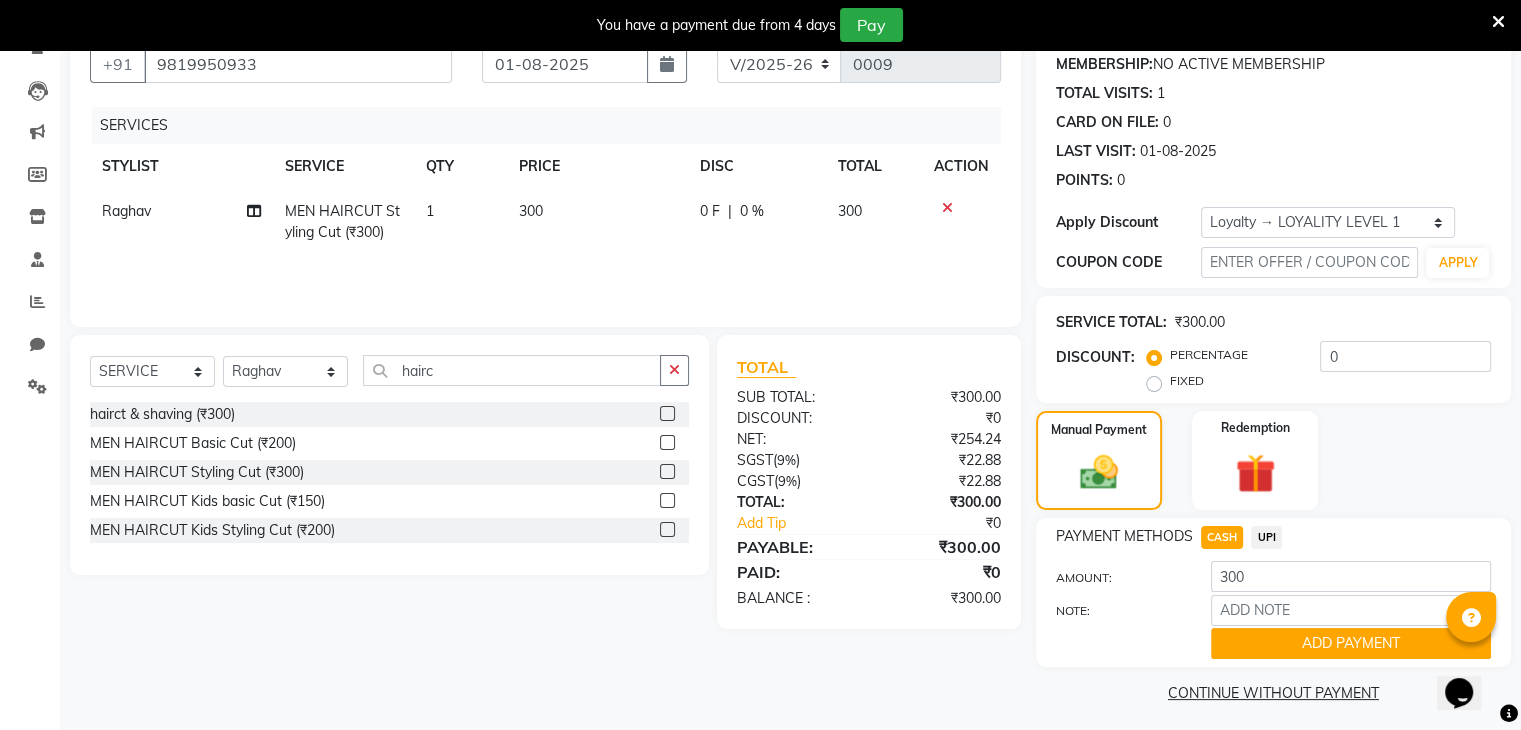 scroll, scrollTop: 201, scrollLeft: 0, axis: vertical 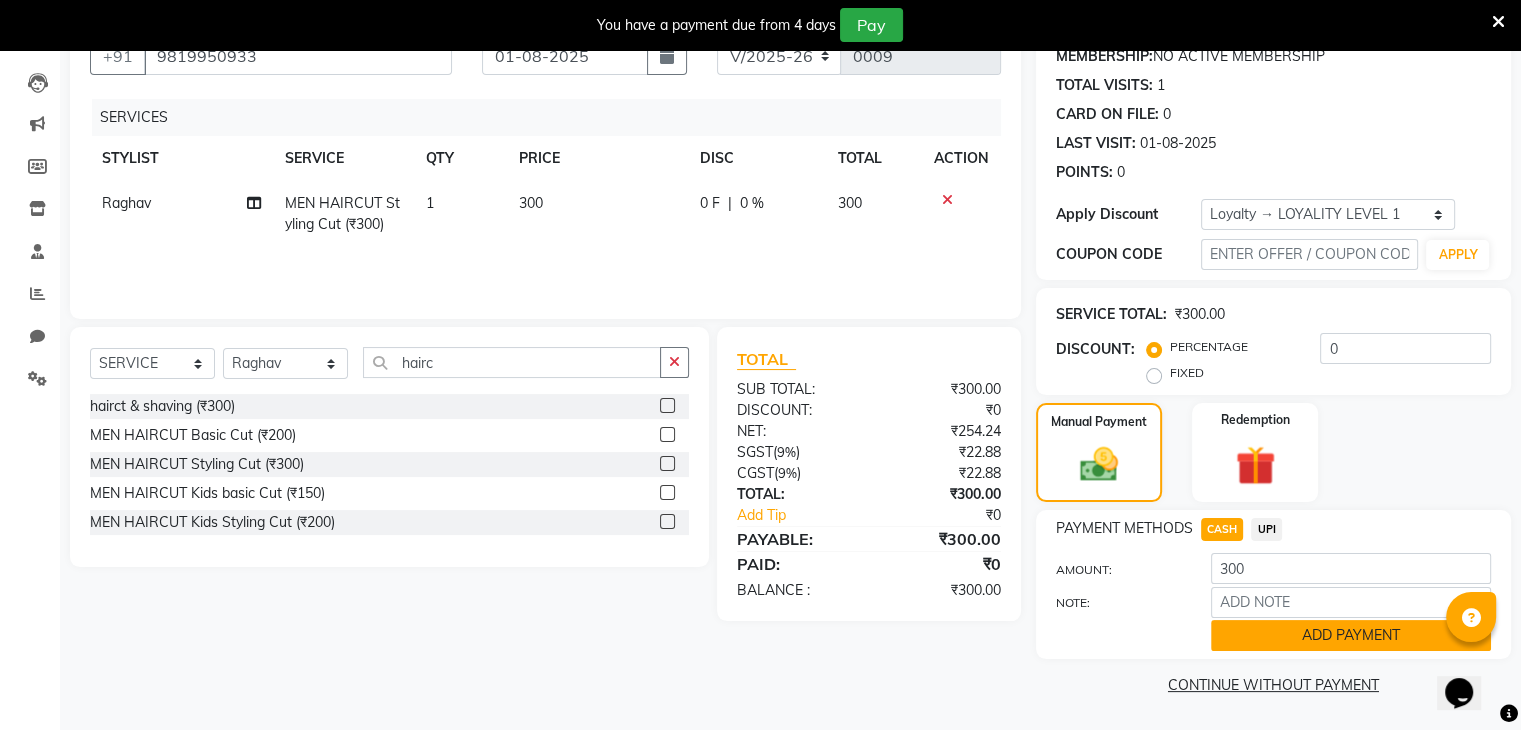 click on "ADD PAYMENT" 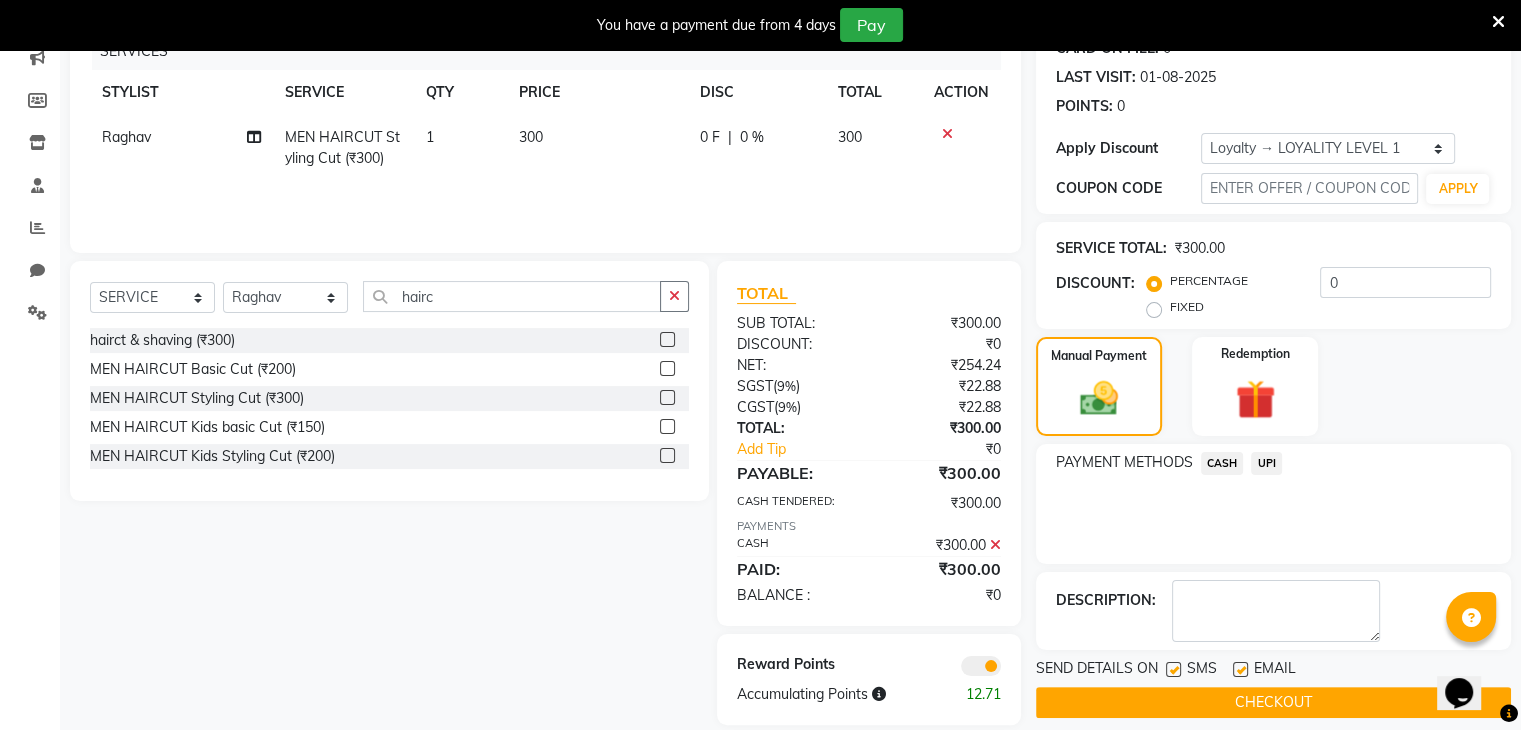 scroll, scrollTop: 292, scrollLeft: 0, axis: vertical 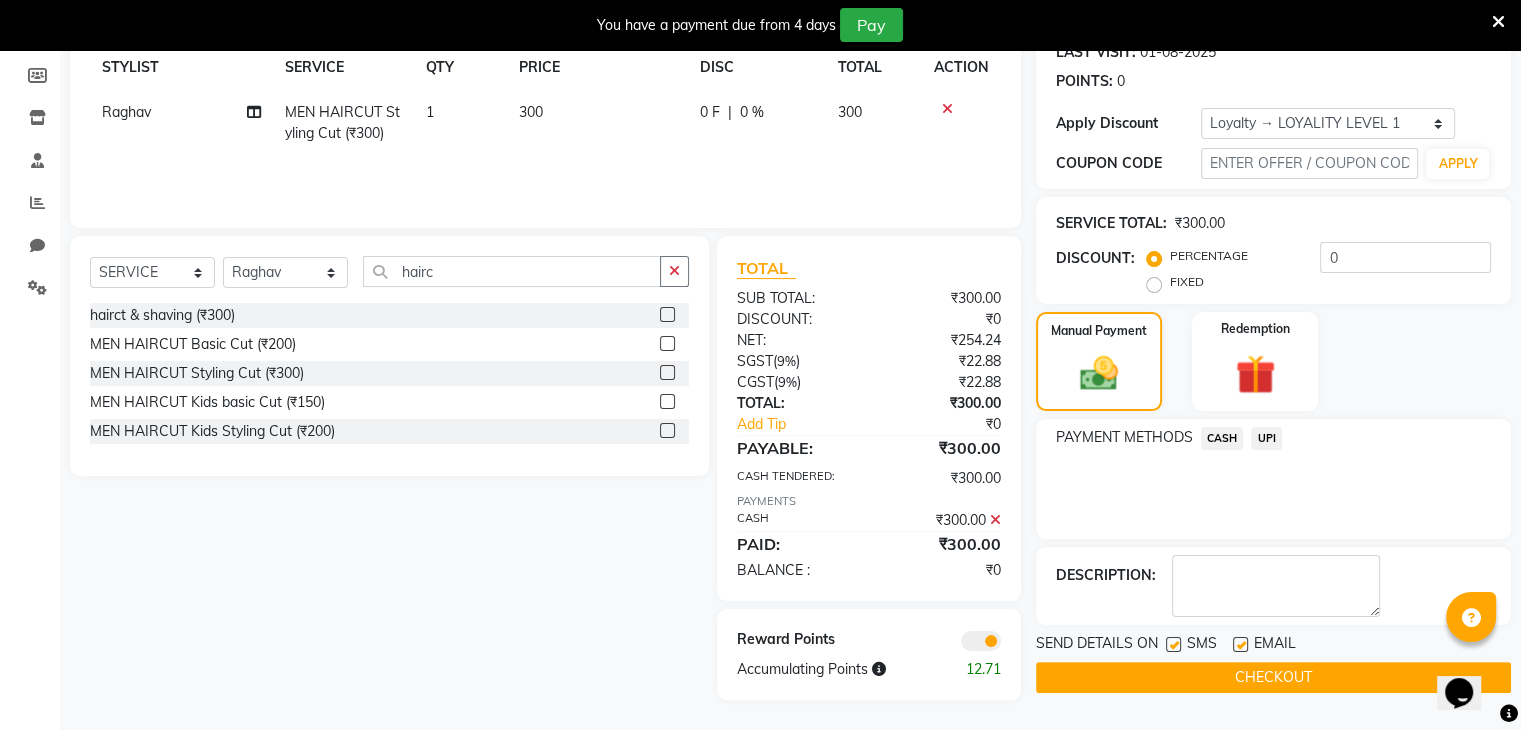 click on "CHECKOUT" 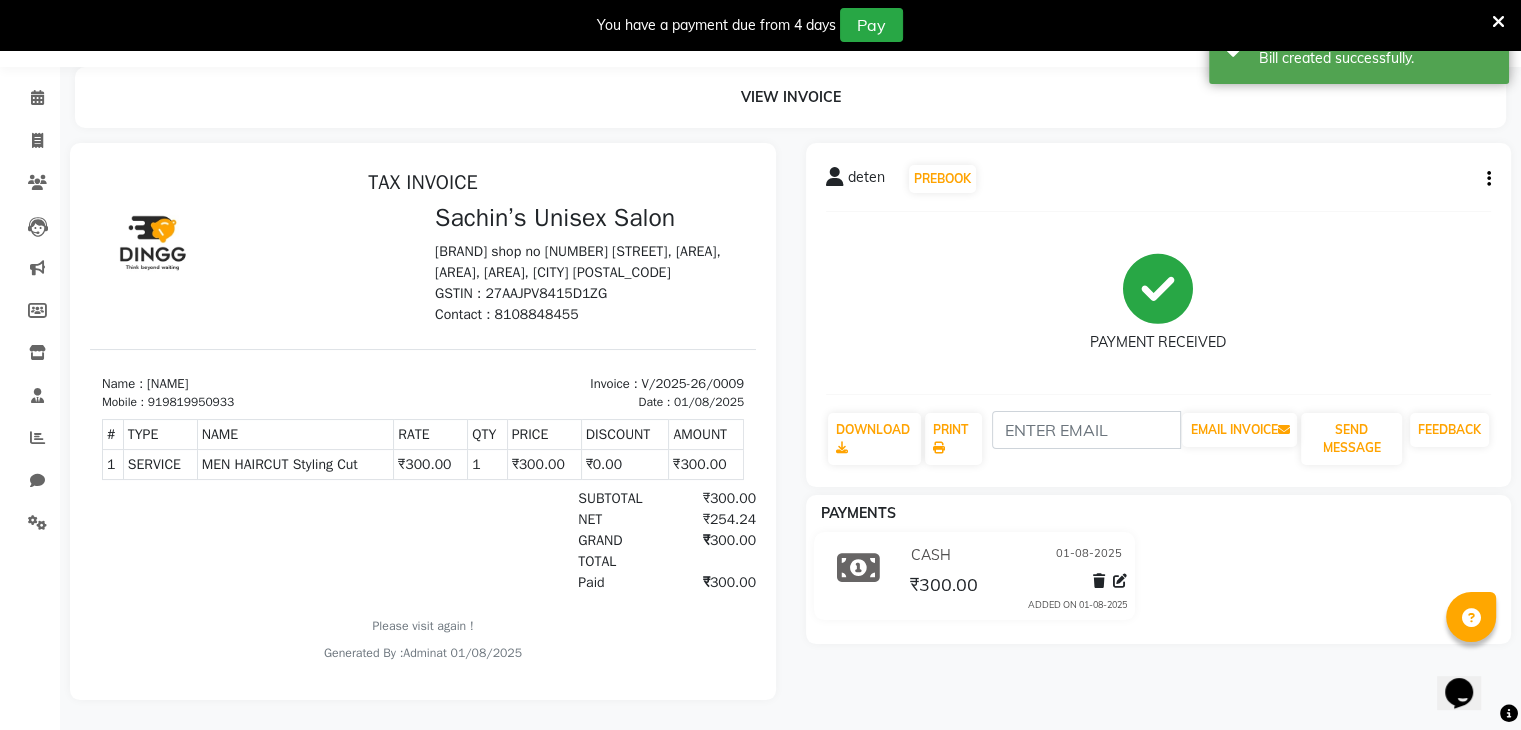 scroll, scrollTop: 0, scrollLeft: 0, axis: both 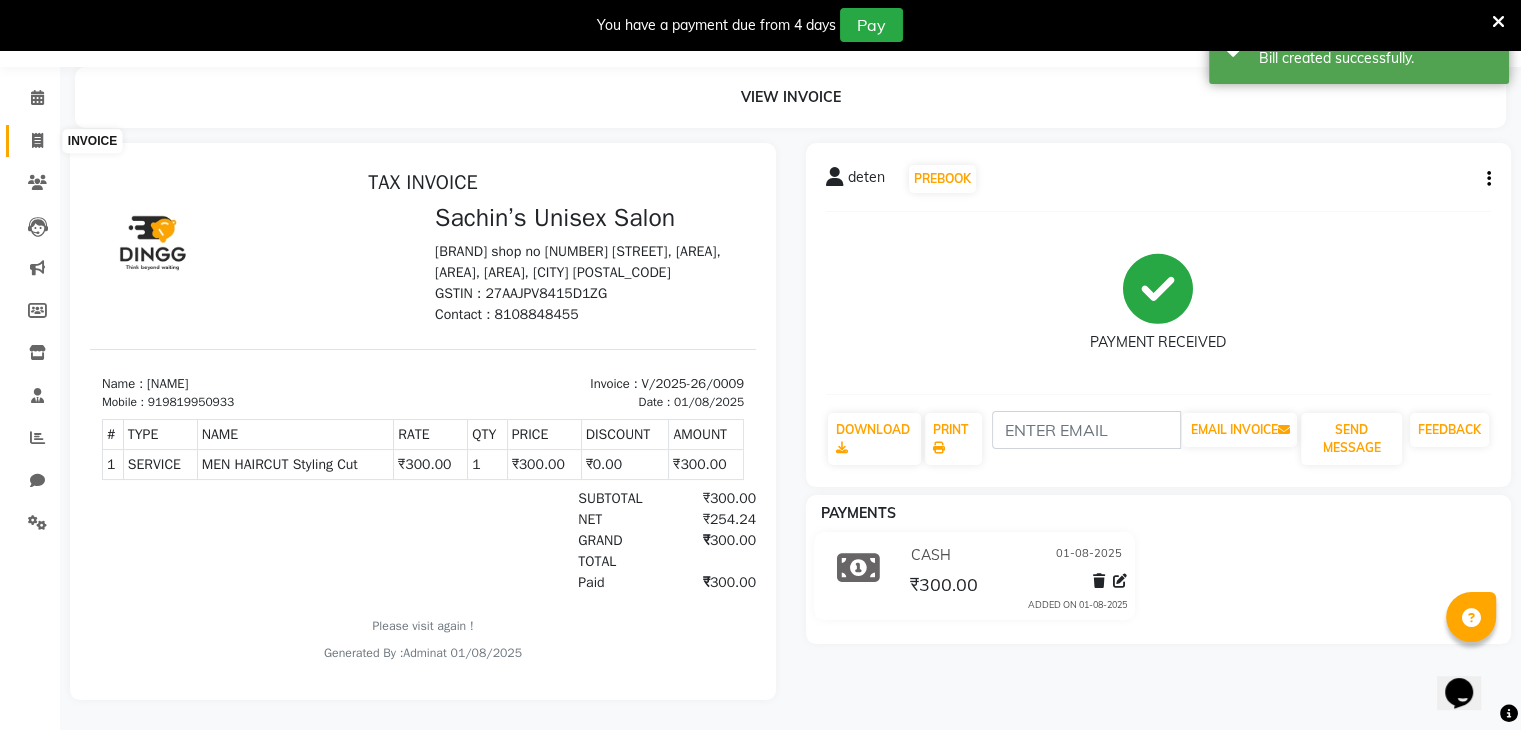 click 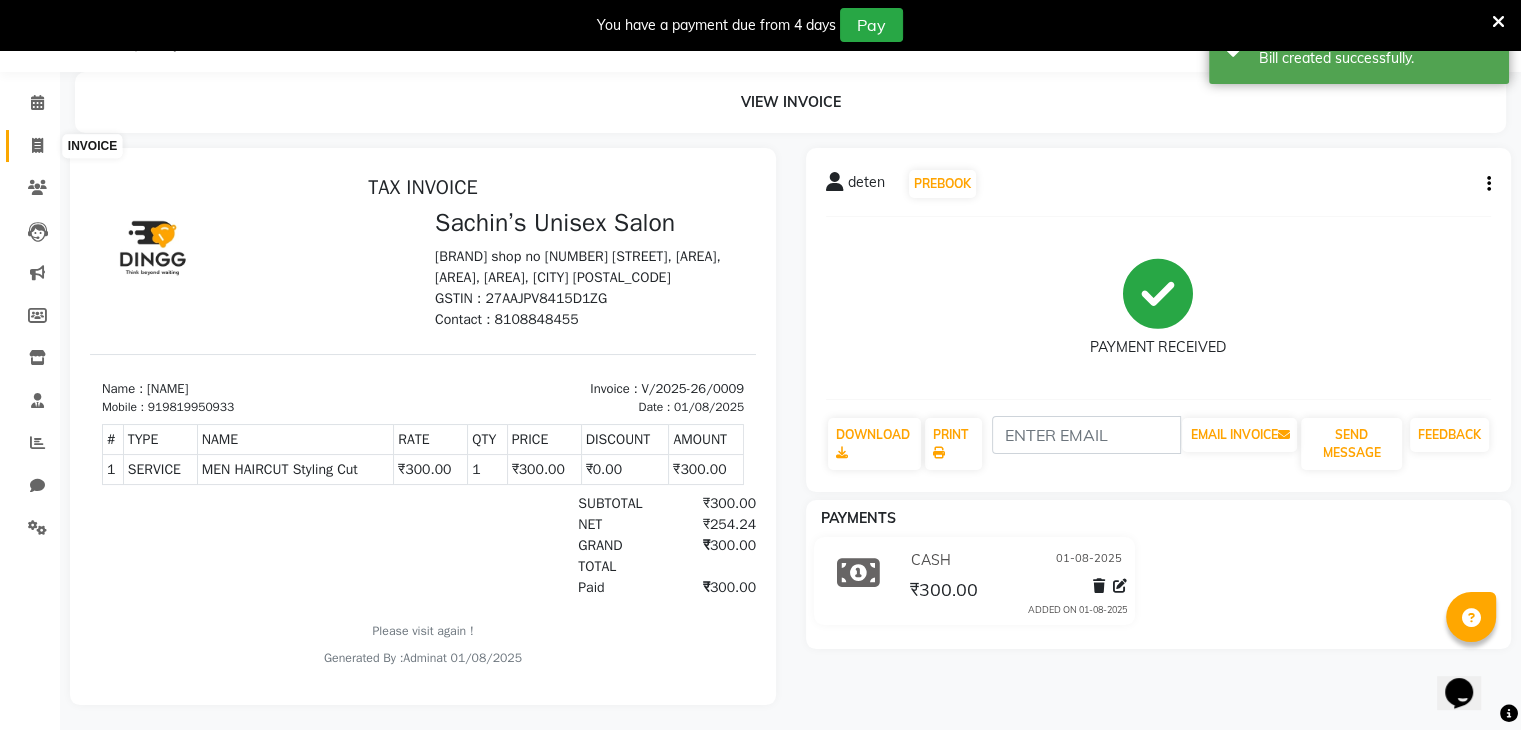 select on "8637" 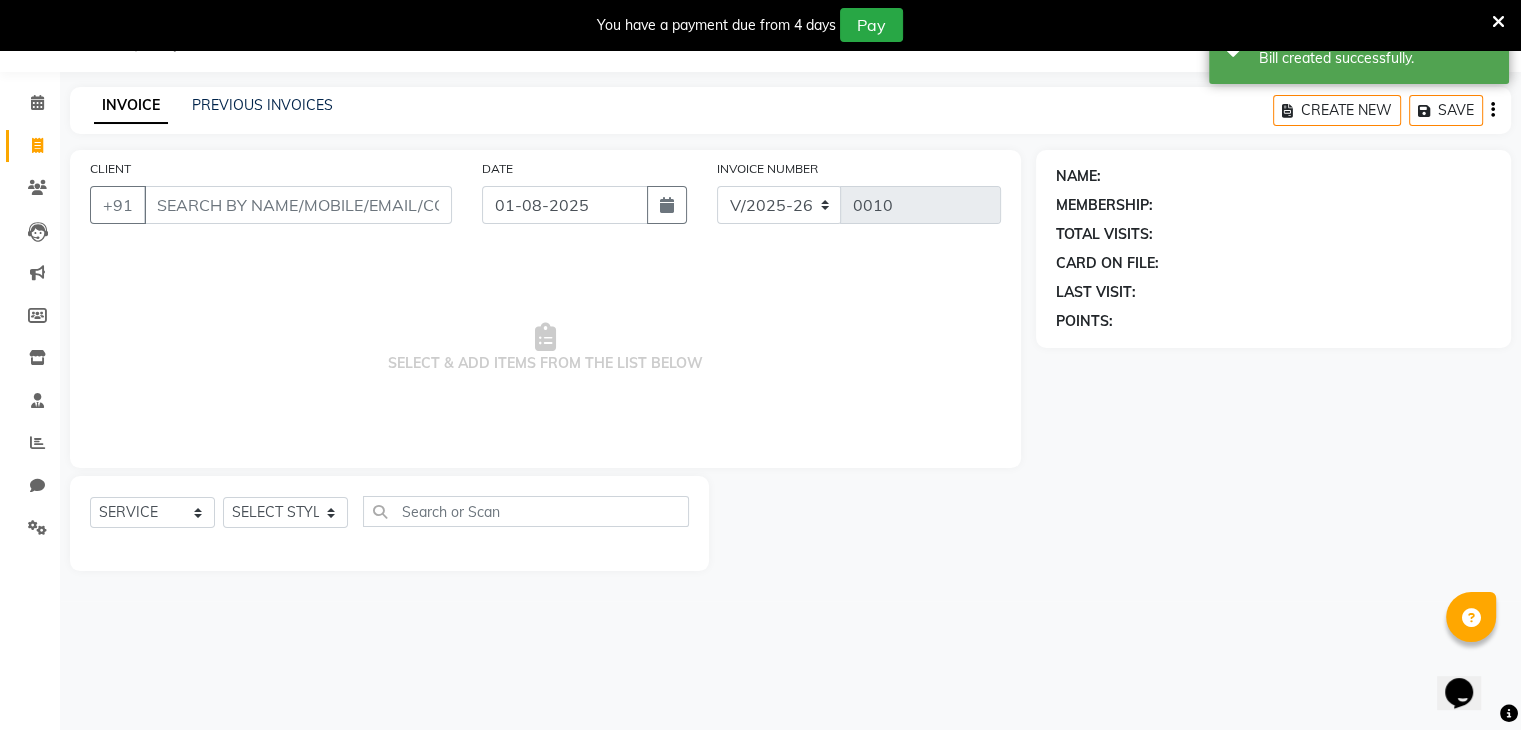 click at bounding box center (1498, 22) 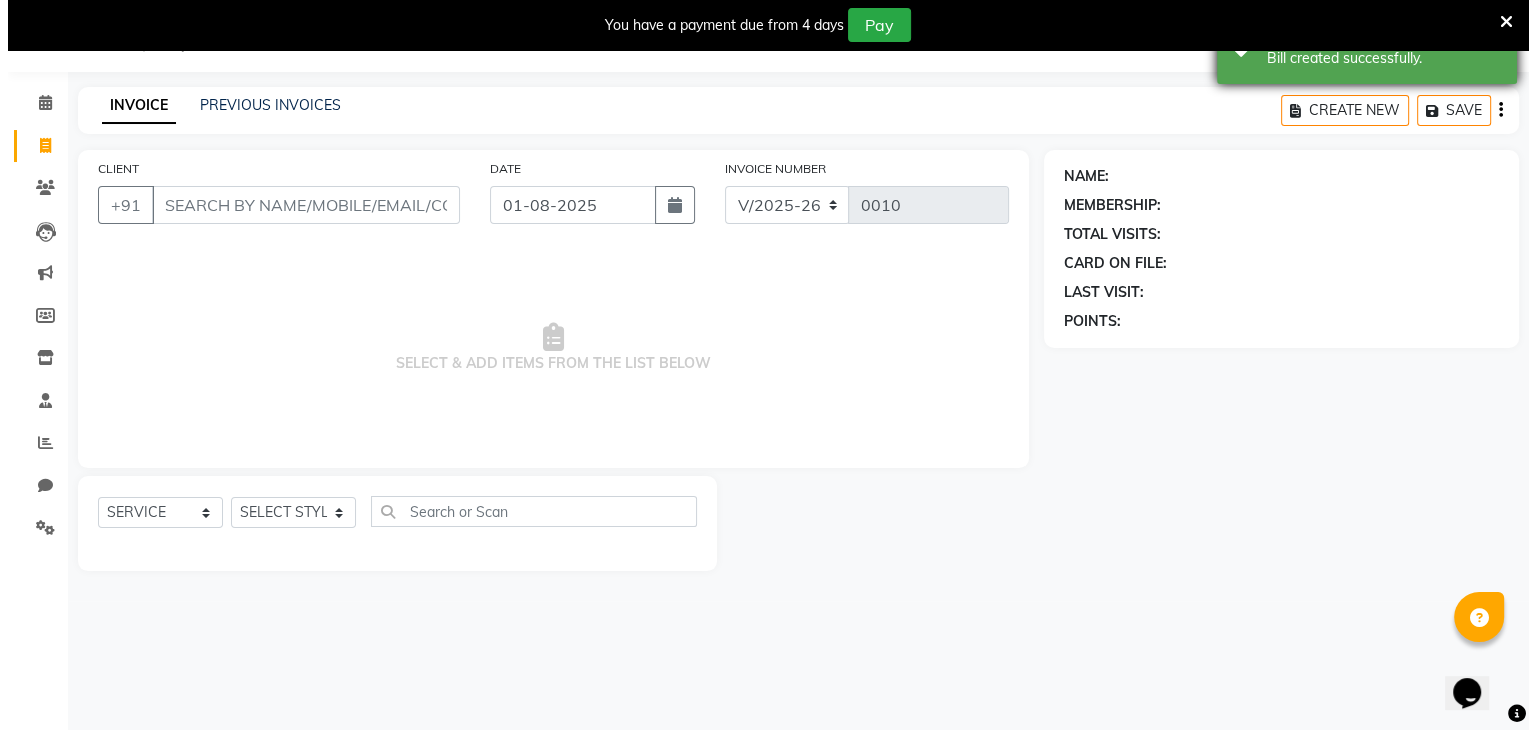scroll, scrollTop: 0, scrollLeft: 0, axis: both 